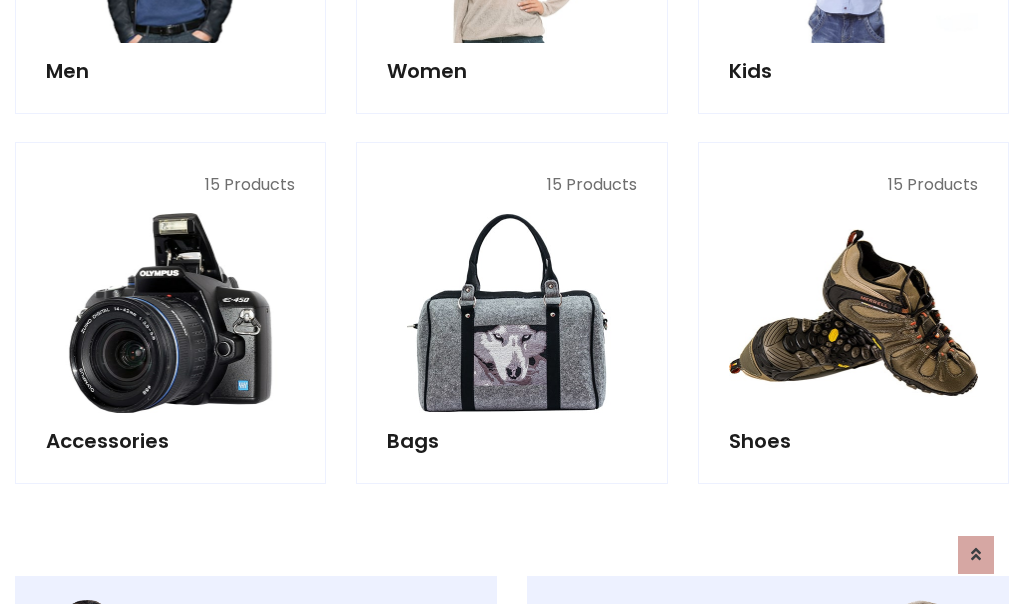 scroll, scrollTop: 853, scrollLeft: 0, axis: vertical 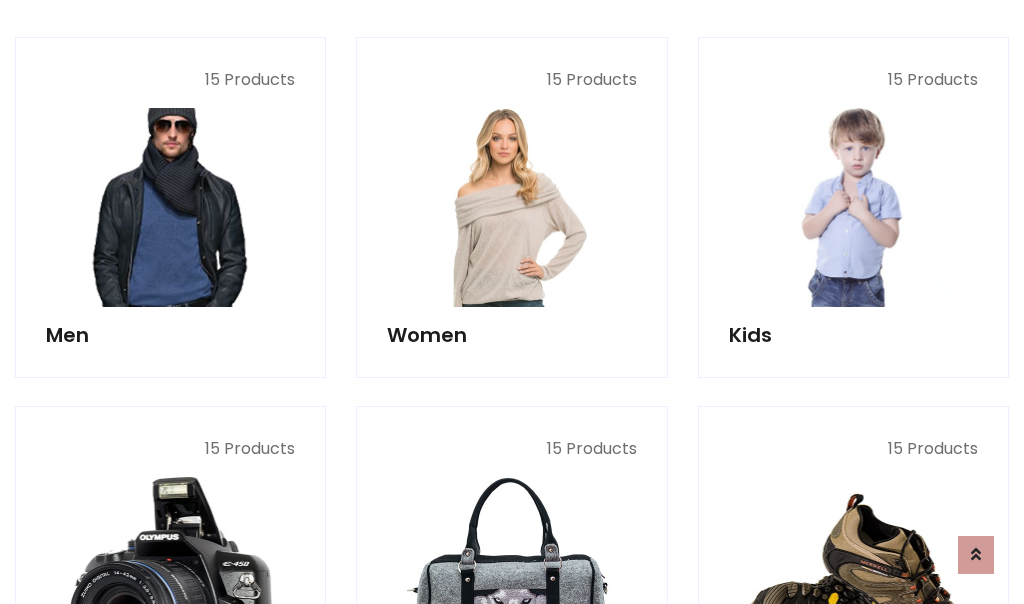 click at bounding box center (170, 207) 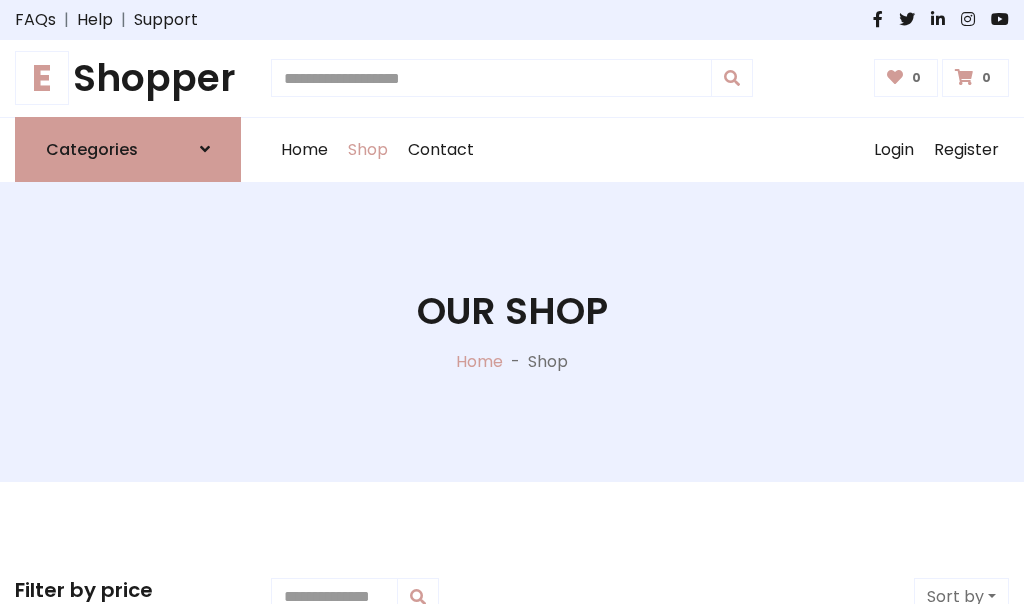 scroll, scrollTop: 807, scrollLeft: 0, axis: vertical 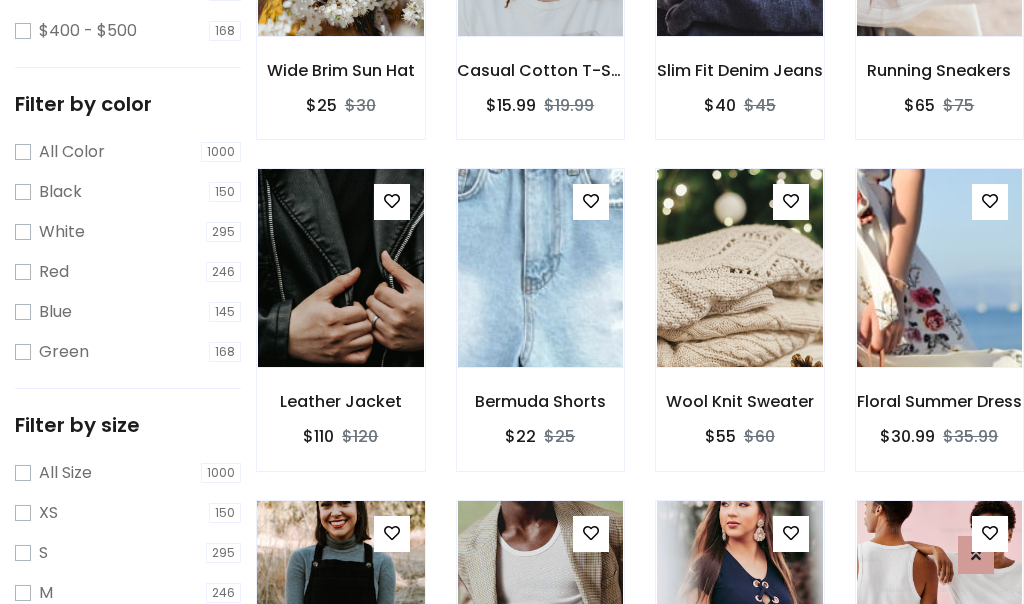 click at bounding box center (340, 600) 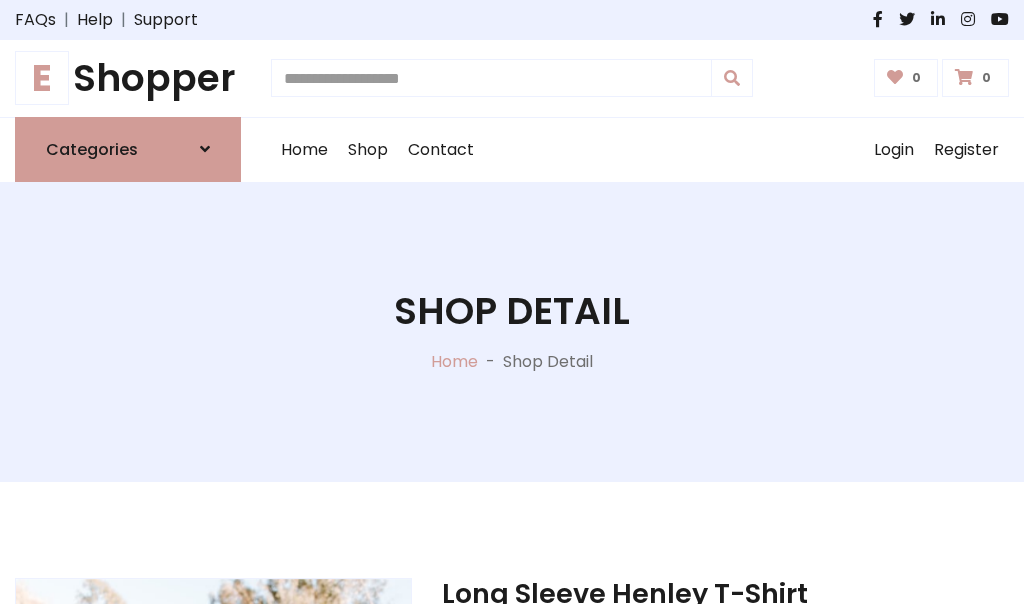 scroll, scrollTop: 0, scrollLeft: 0, axis: both 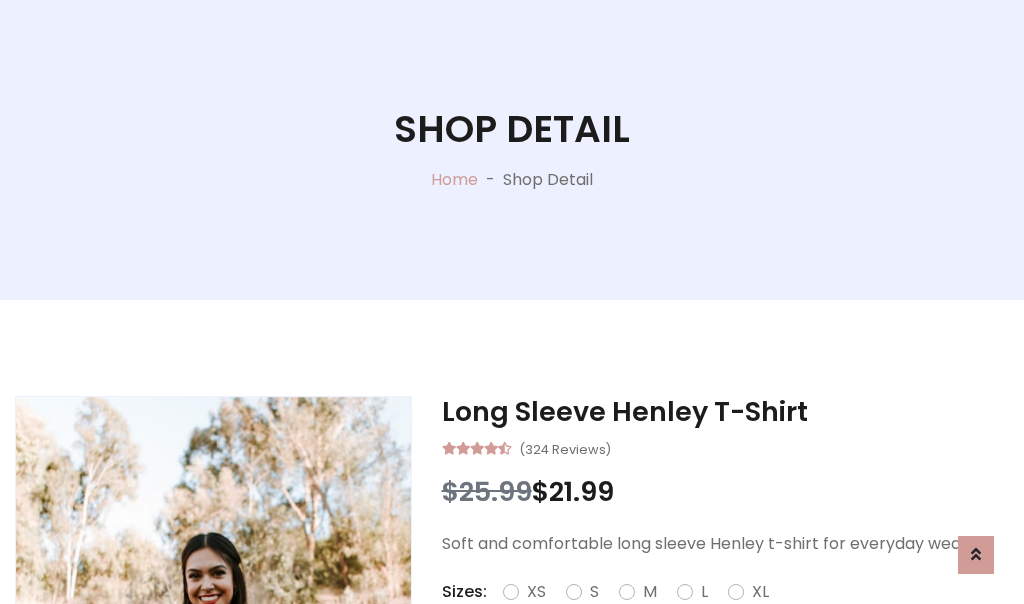 click on "Red" at bounding box center [732, 616] 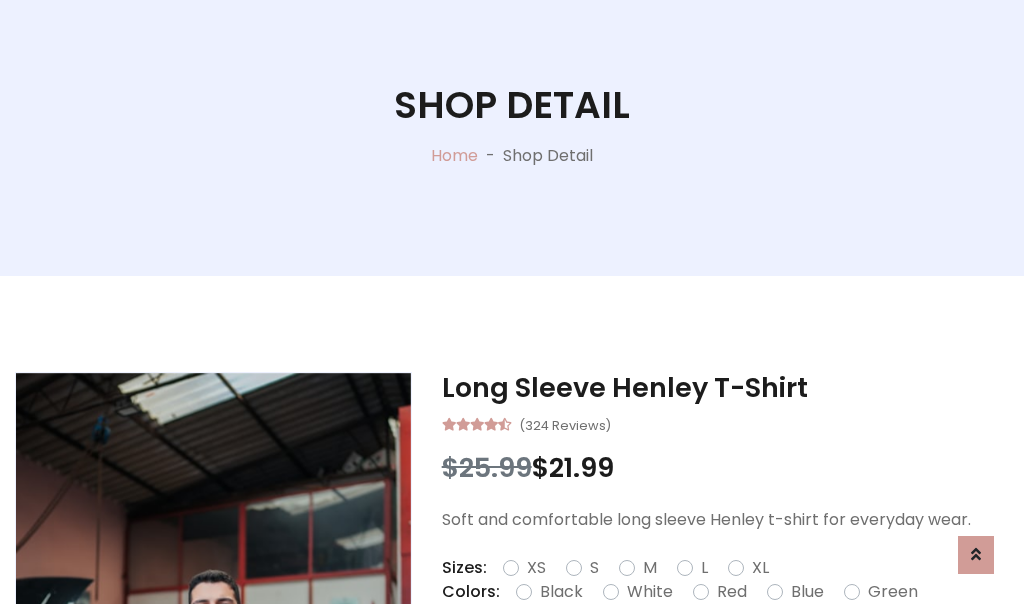 click on "Add To Cart" at bounding box center [663, 655] 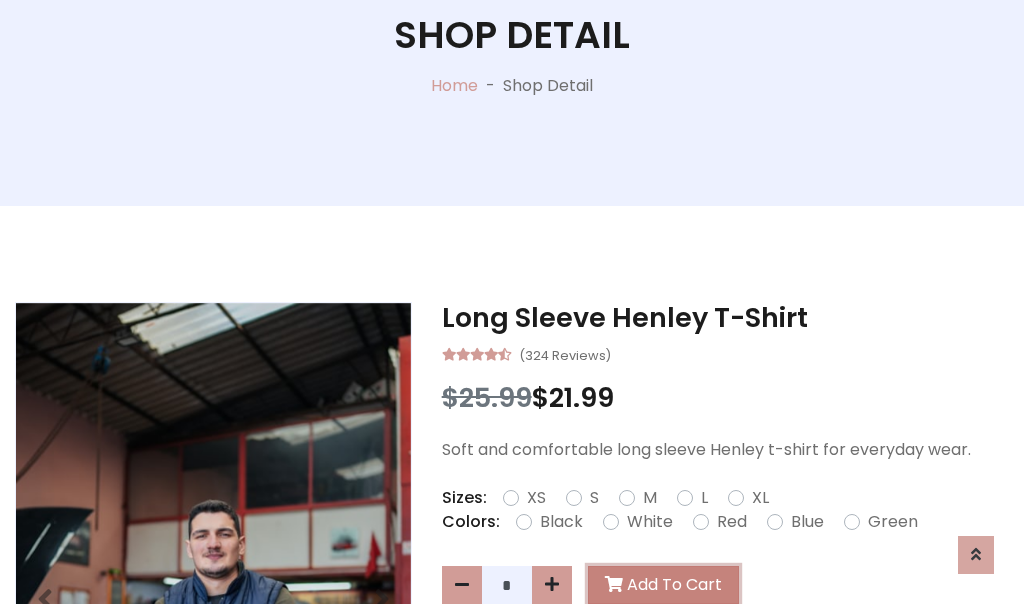 scroll, scrollTop: 0, scrollLeft: 0, axis: both 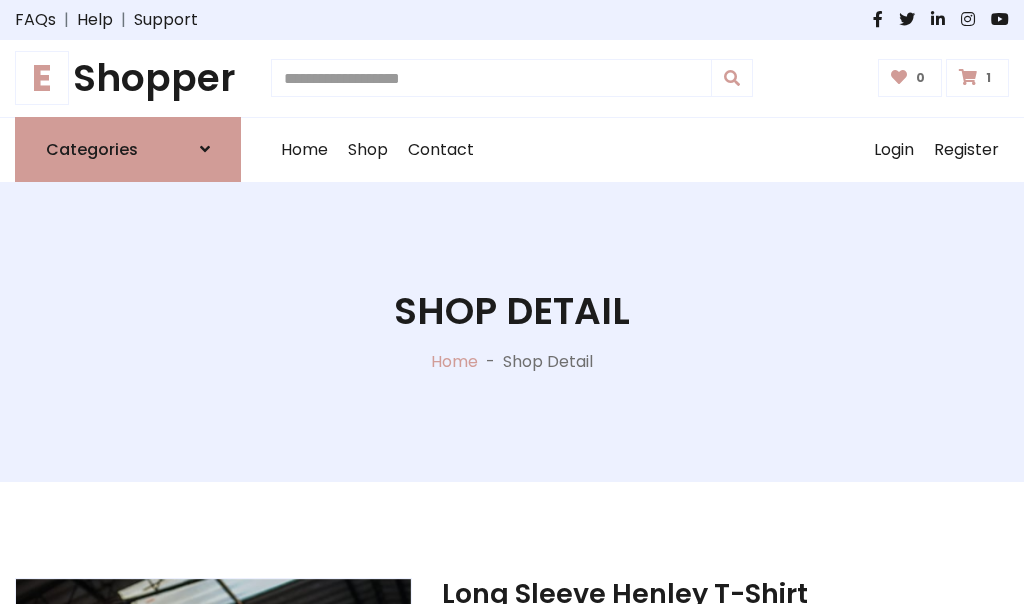 click at bounding box center [968, 77] 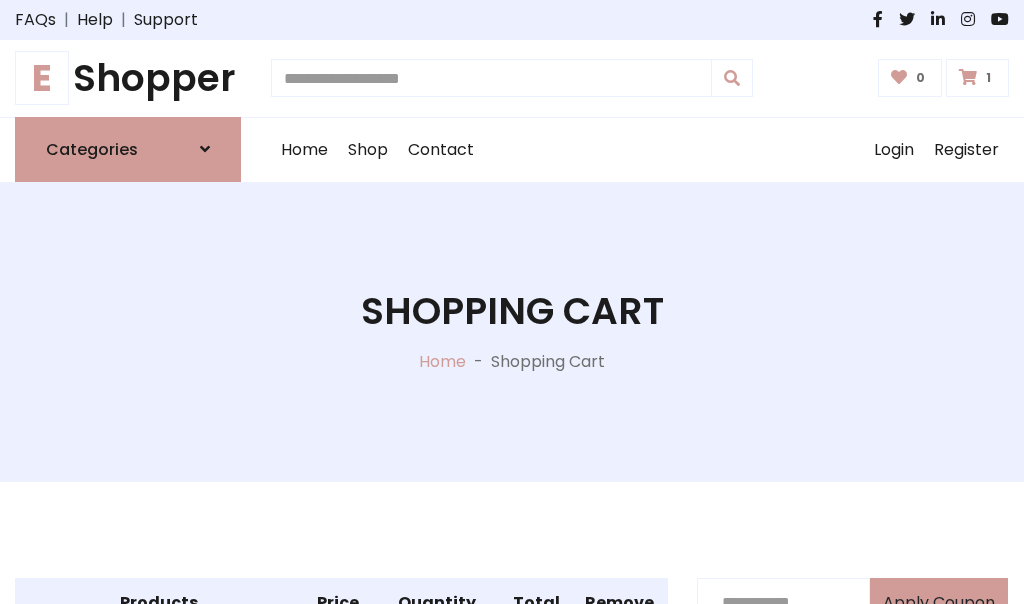 scroll, scrollTop: 474, scrollLeft: 0, axis: vertical 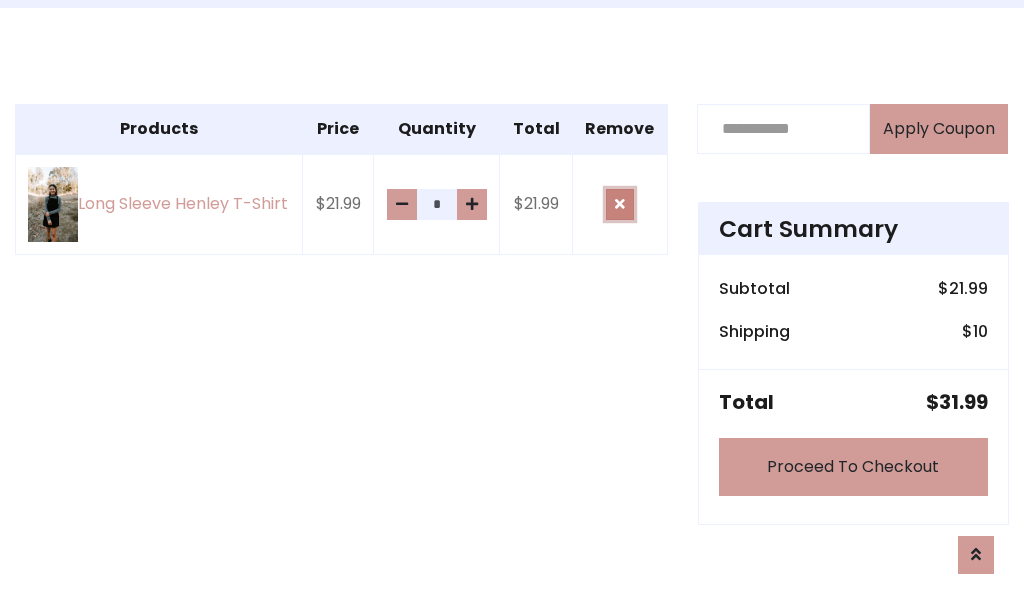 click at bounding box center (620, 204) 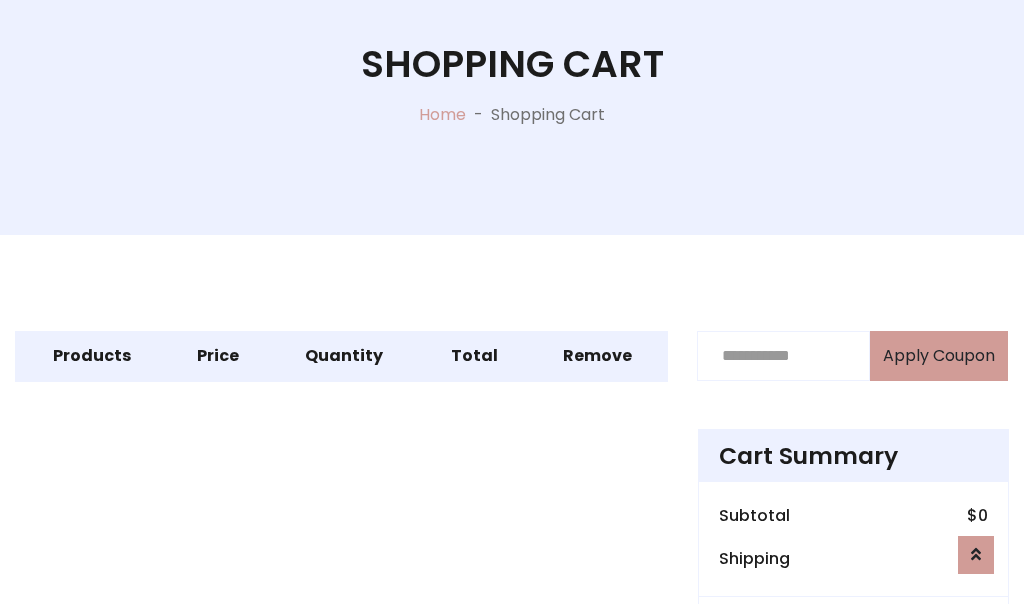 click on "Proceed To Checkout" at bounding box center [853, 694] 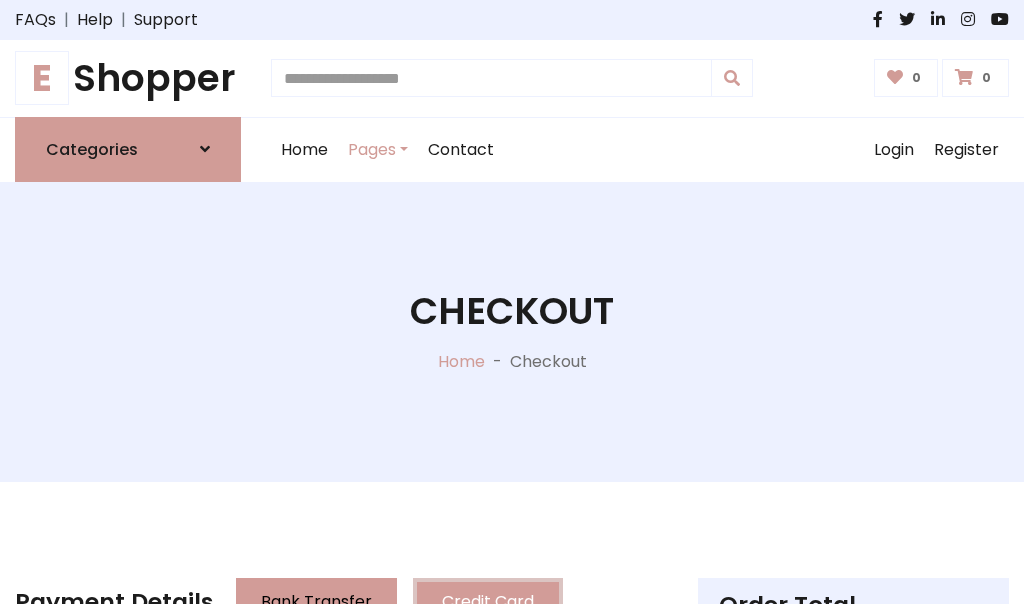 scroll, scrollTop: 137, scrollLeft: 0, axis: vertical 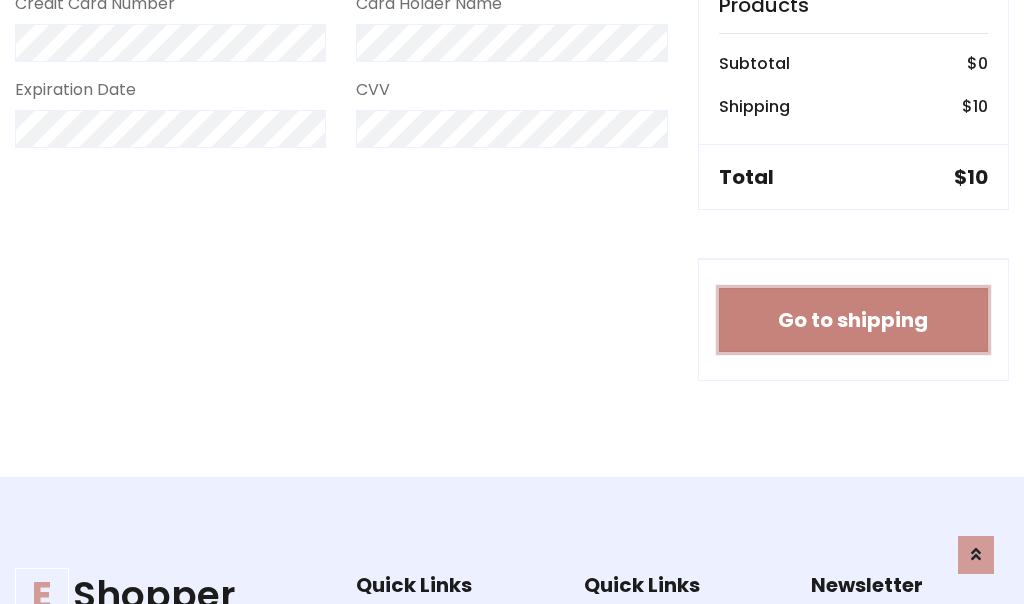 click on "Go to shipping" at bounding box center [853, 320] 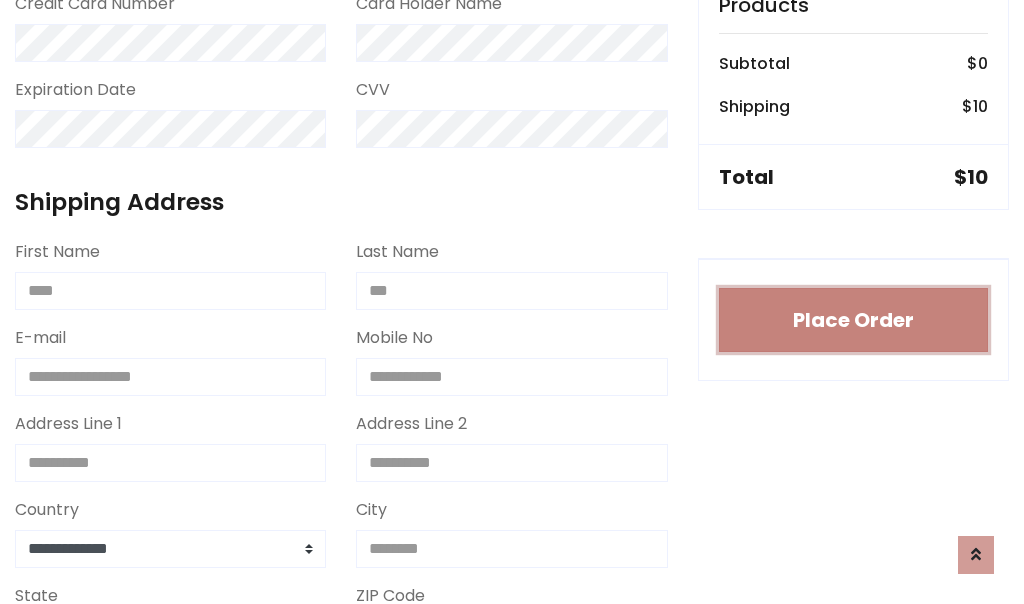 type 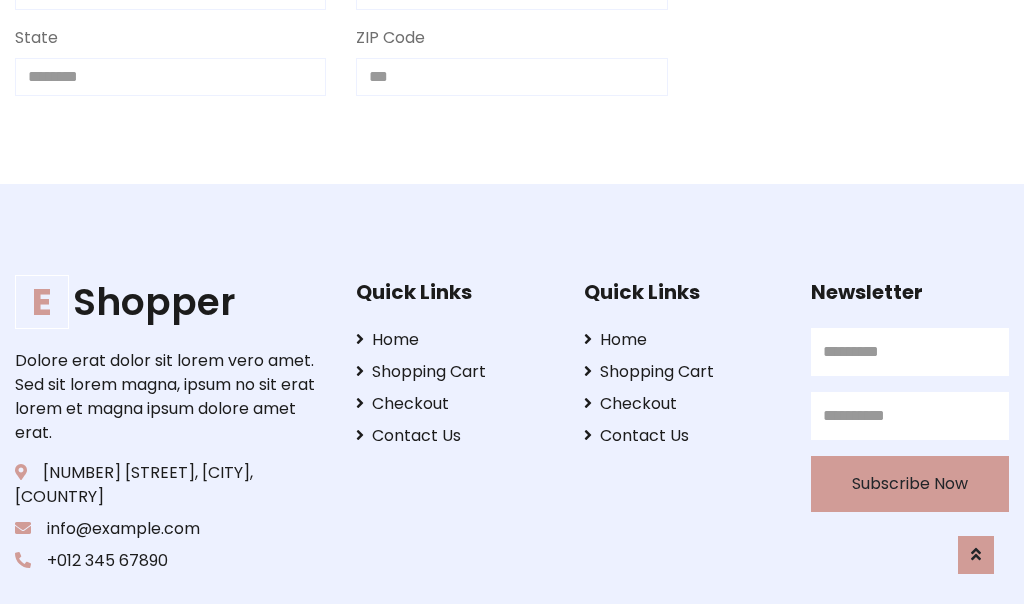 scroll, scrollTop: 733, scrollLeft: 0, axis: vertical 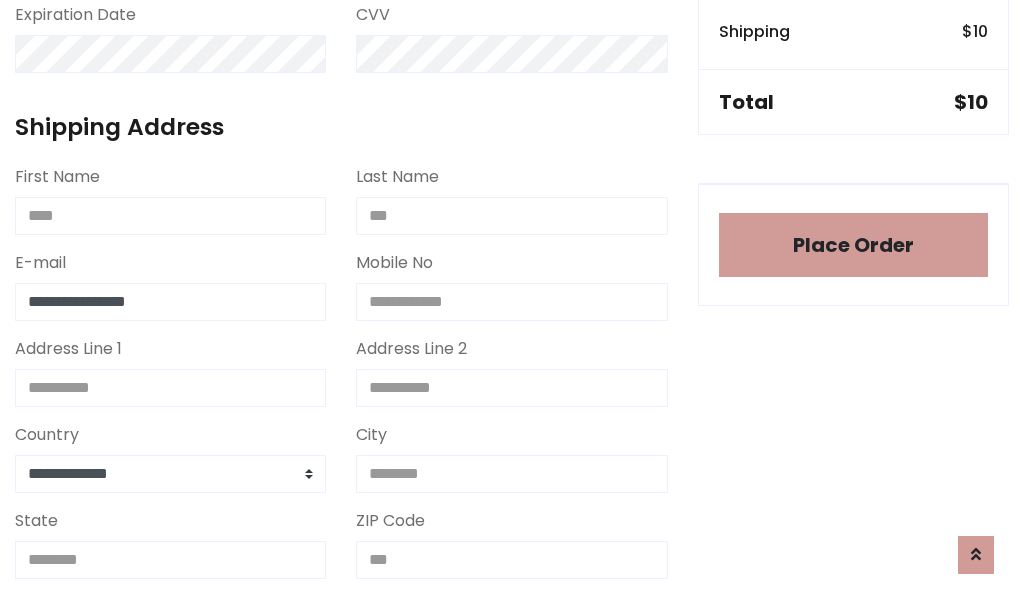 type on "**********" 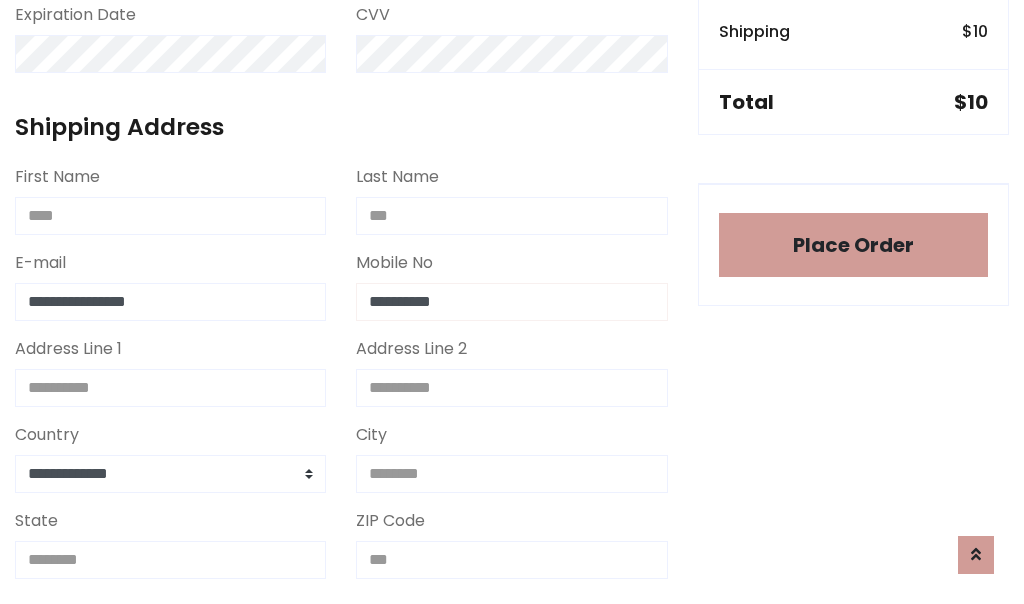 type on "**********" 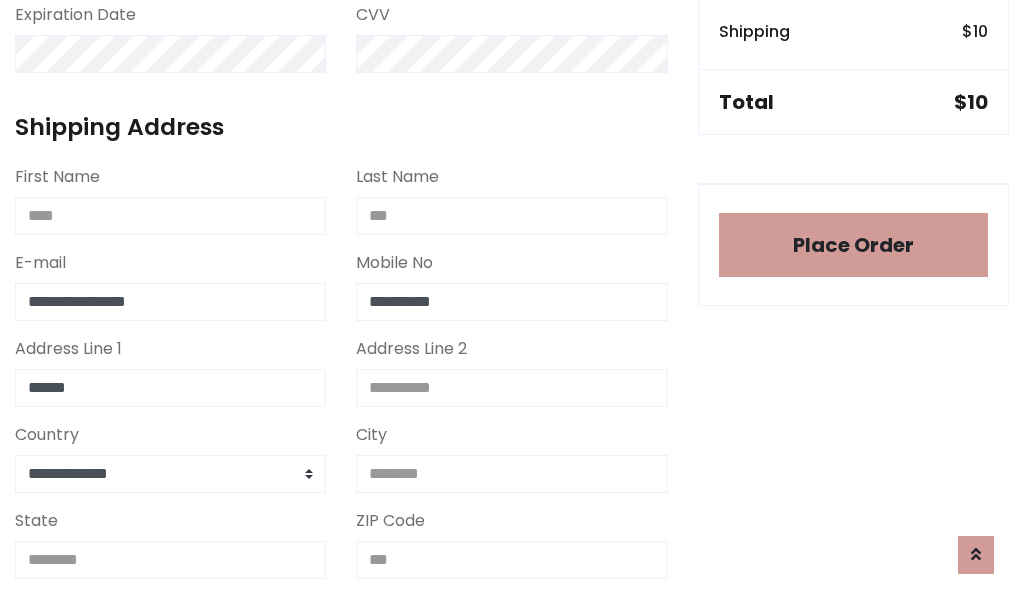 type on "******" 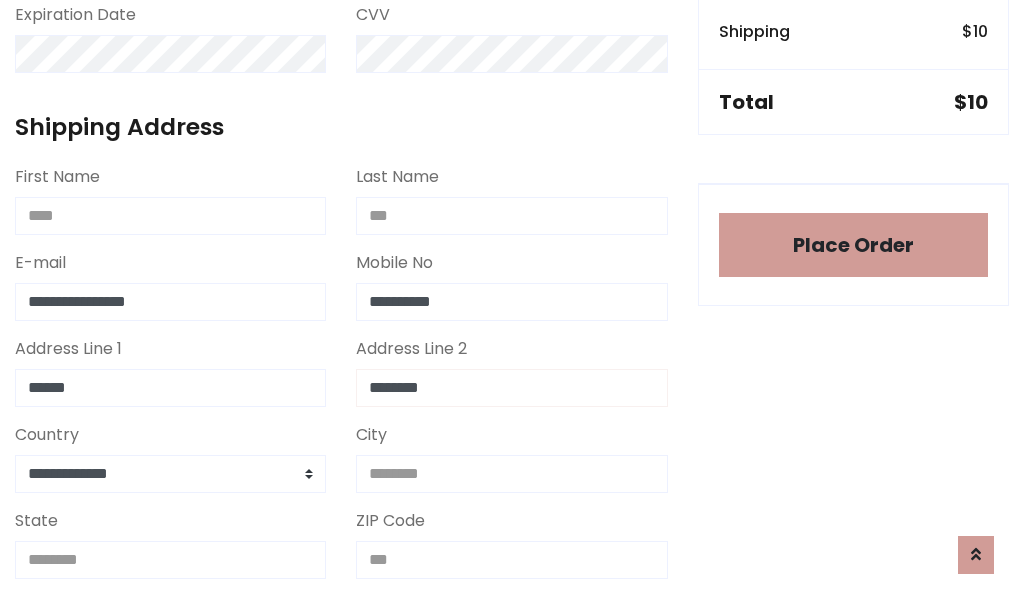 type on "********" 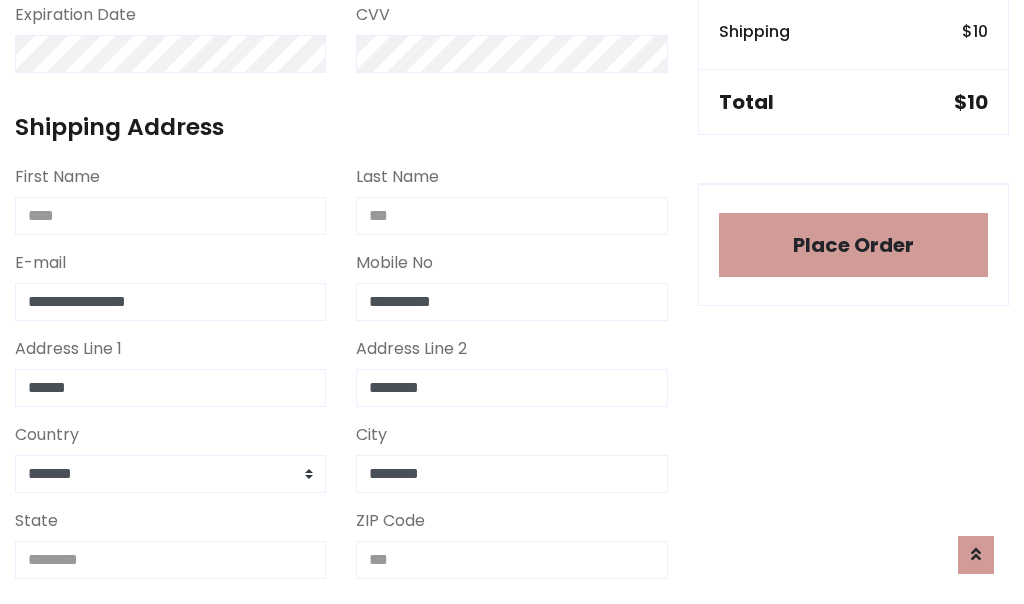 type on "********" 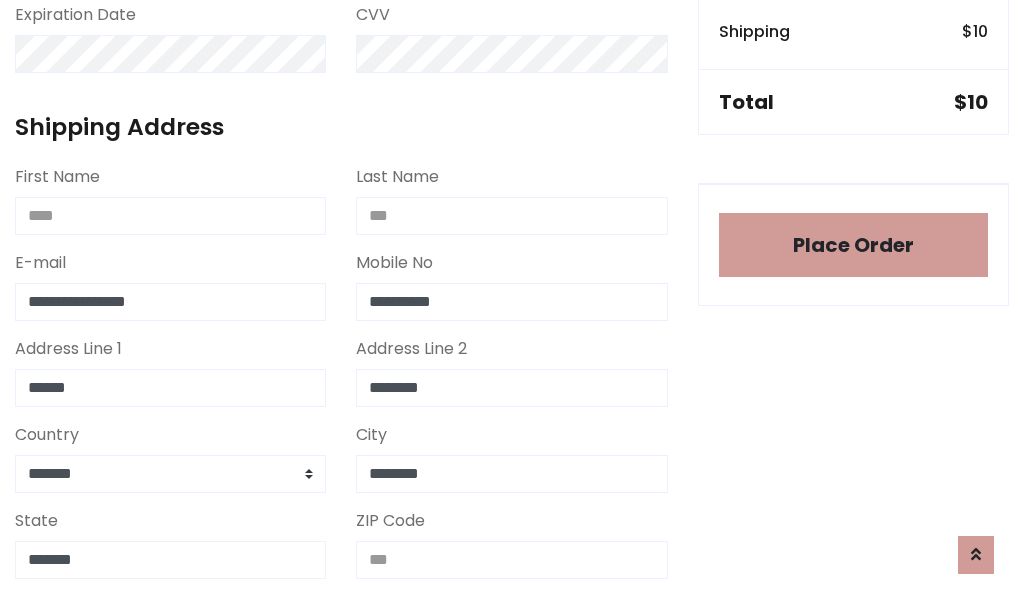 type on "*******" 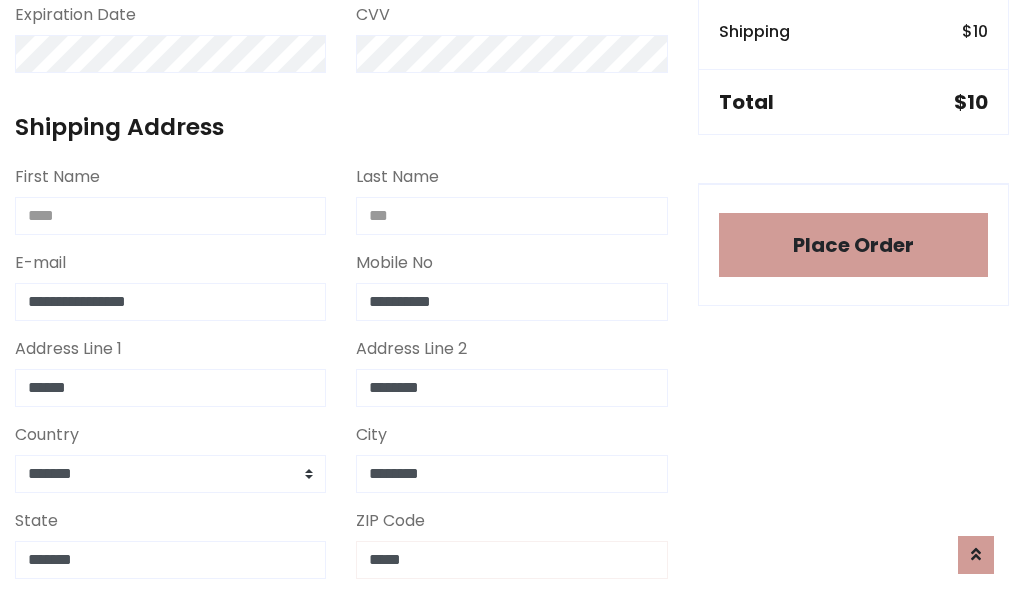 scroll, scrollTop: 403, scrollLeft: 0, axis: vertical 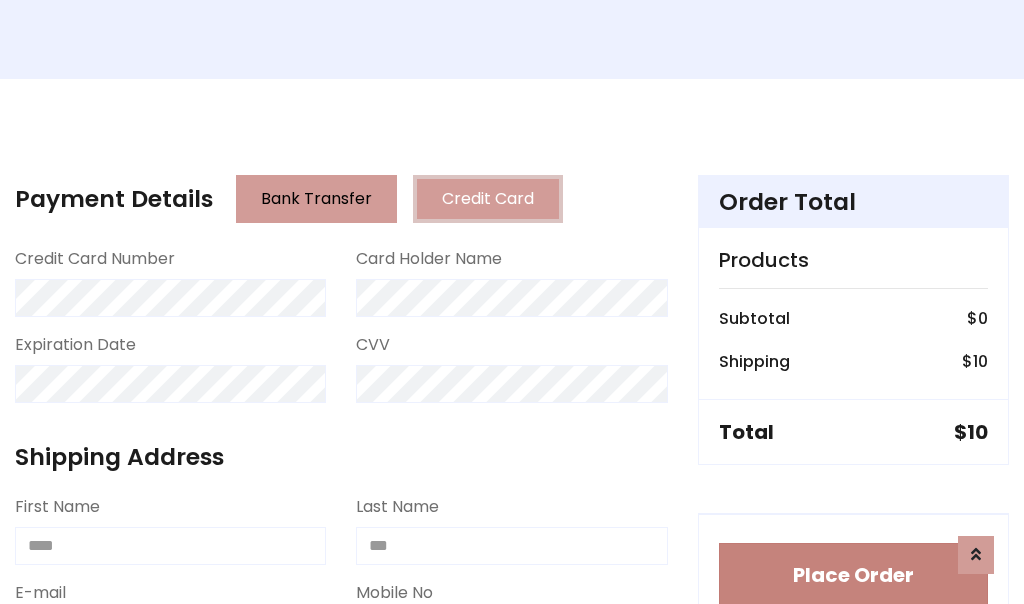 type on "*****" 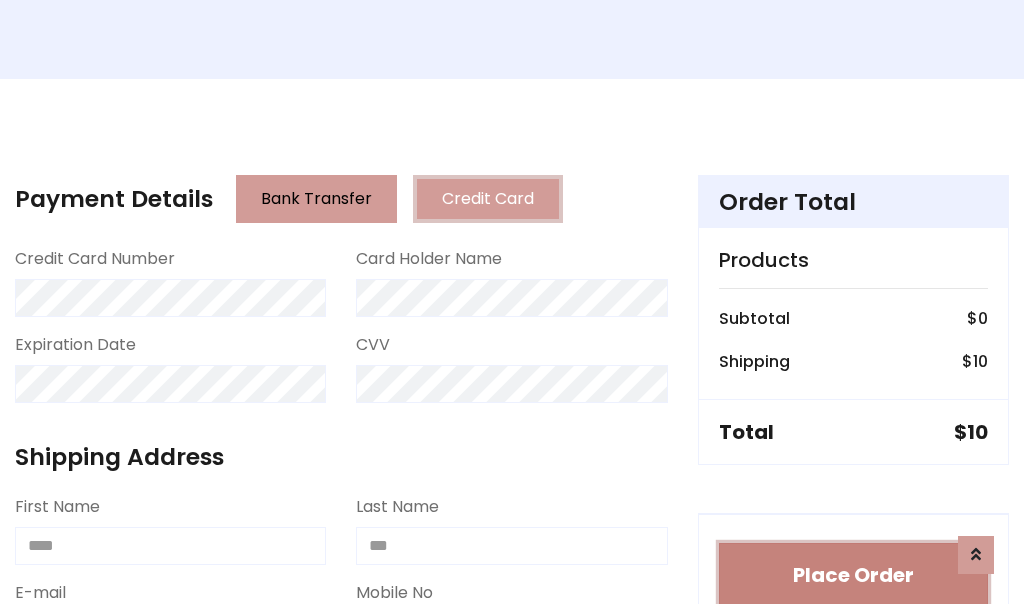 click on "Place Order" at bounding box center (853, 575) 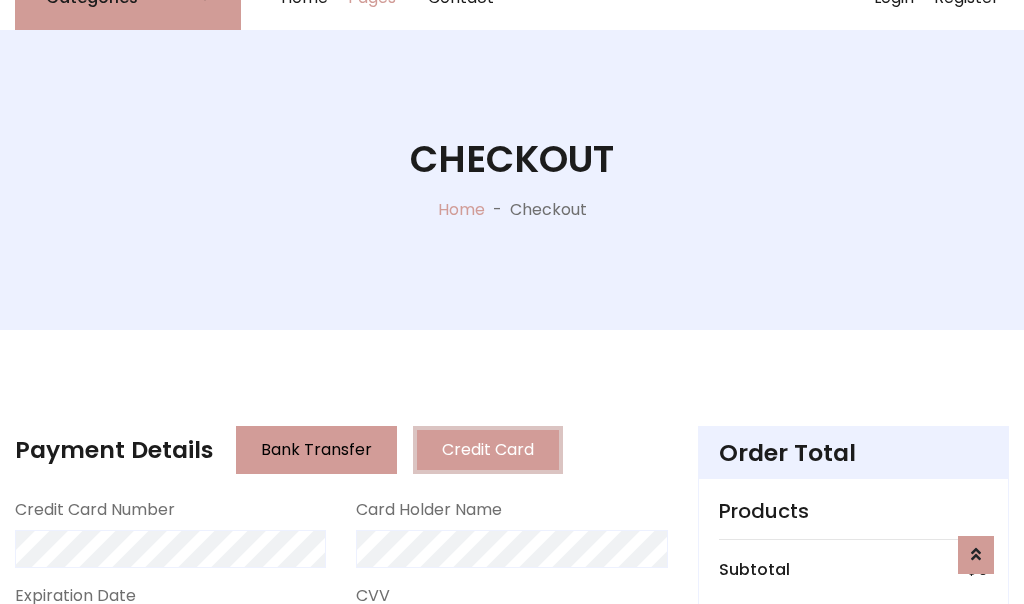 scroll, scrollTop: 0, scrollLeft: 0, axis: both 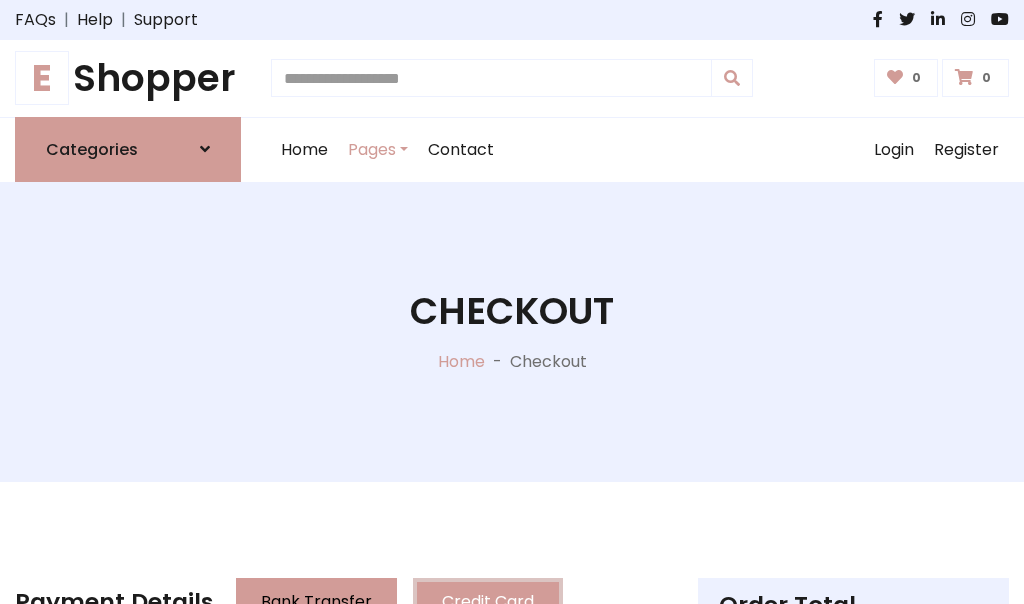 click on "E Shopper" at bounding box center [128, 78] 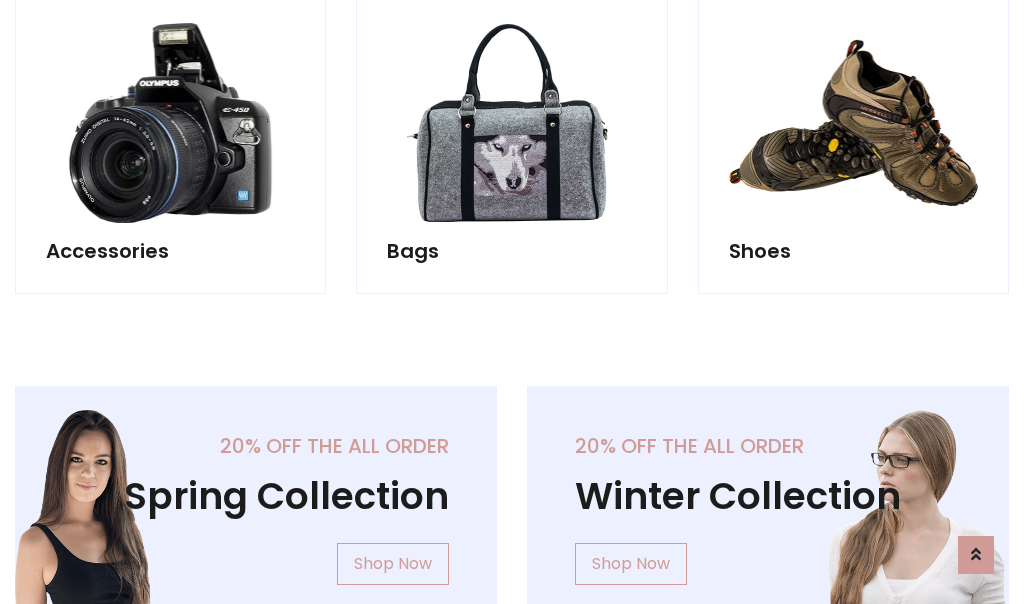 scroll, scrollTop: 770, scrollLeft: 0, axis: vertical 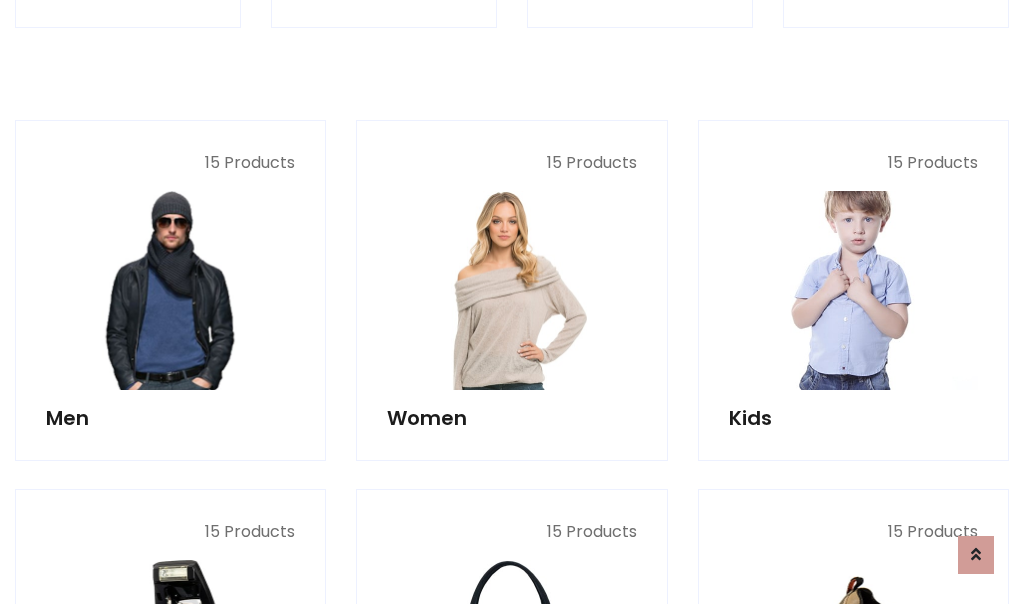 click at bounding box center [853, 290] 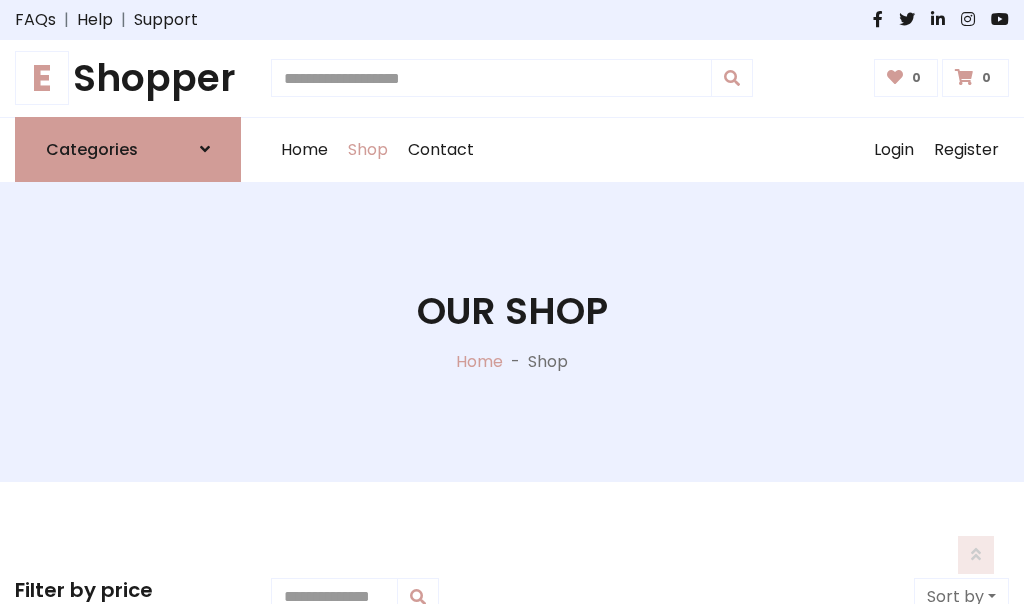 scroll, scrollTop: 549, scrollLeft: 0, axis: vertical 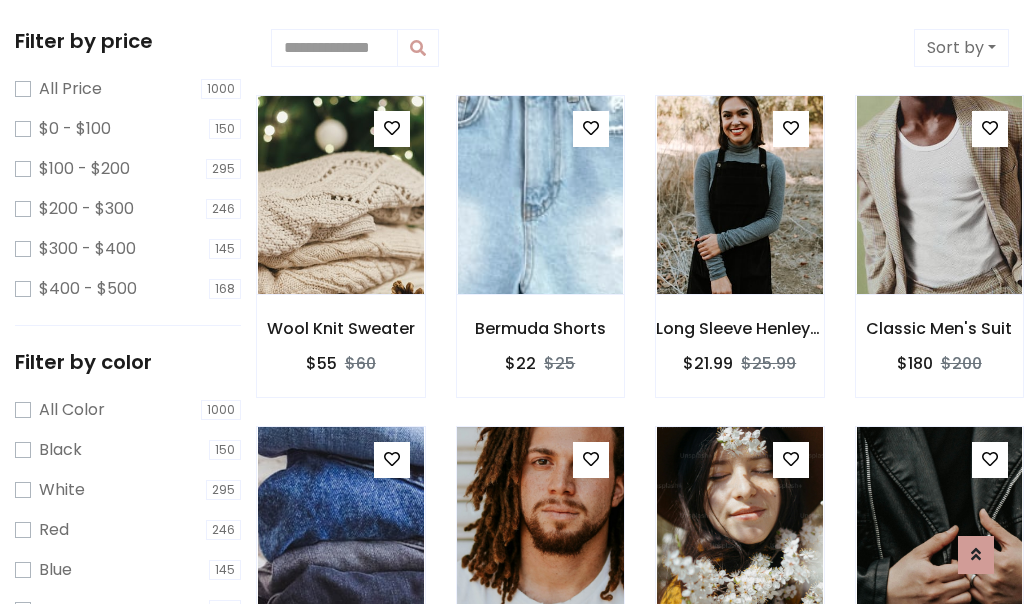 click at bounding box center (392, 128) 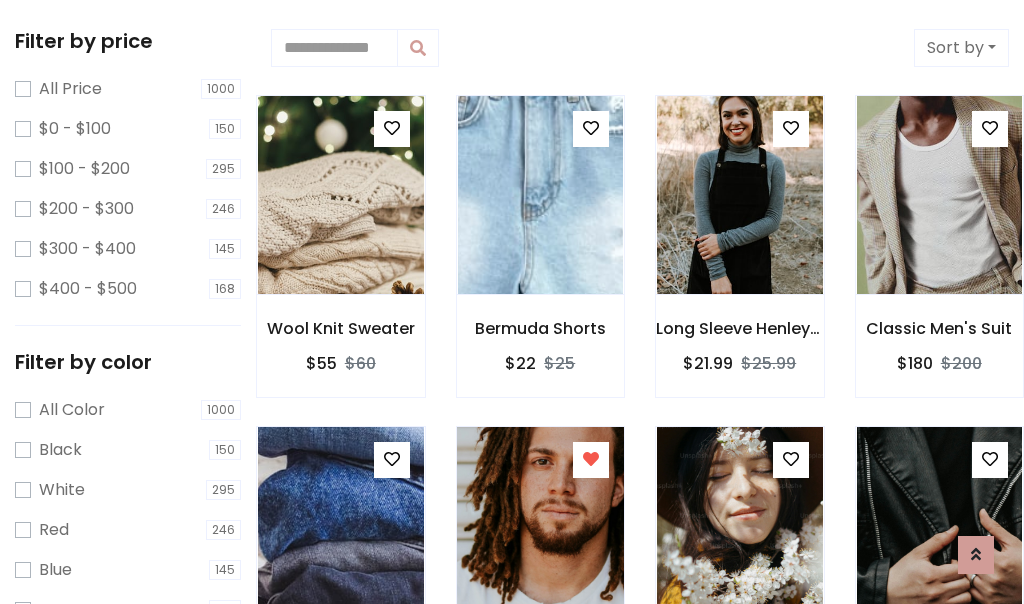scroll, scrollTop: 547, scrollLeft: 0, axis: vertical 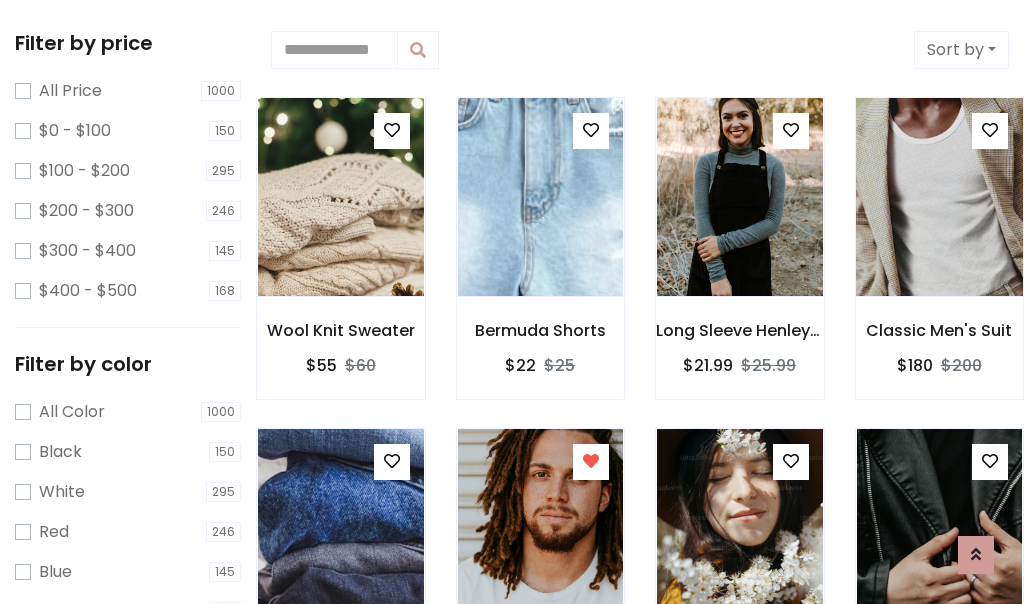 click at bounding box center (939, 197) 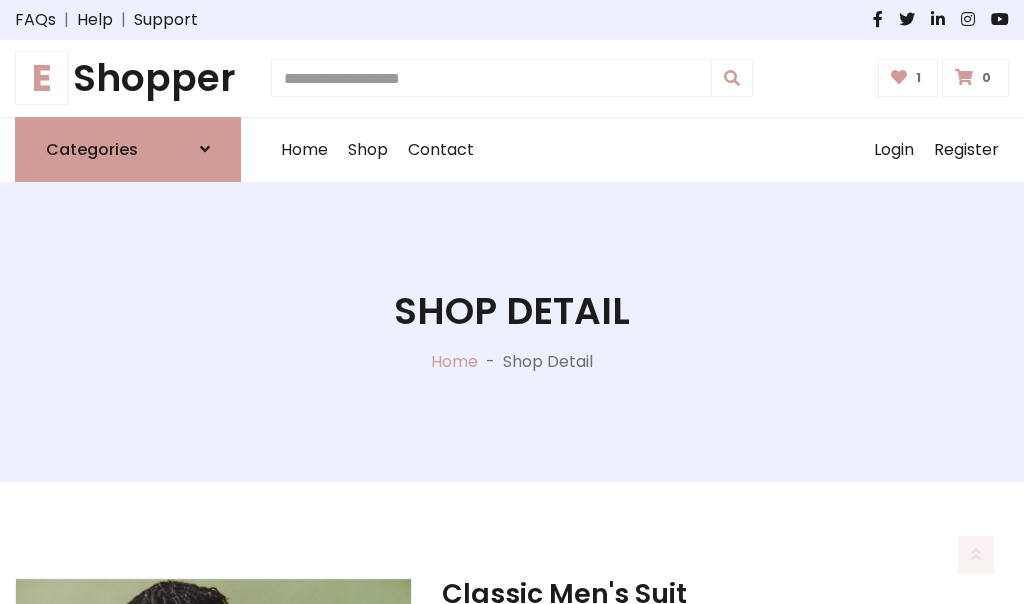 scroll, scrollTop: 262, scrollLeft: 0, axis: vertical 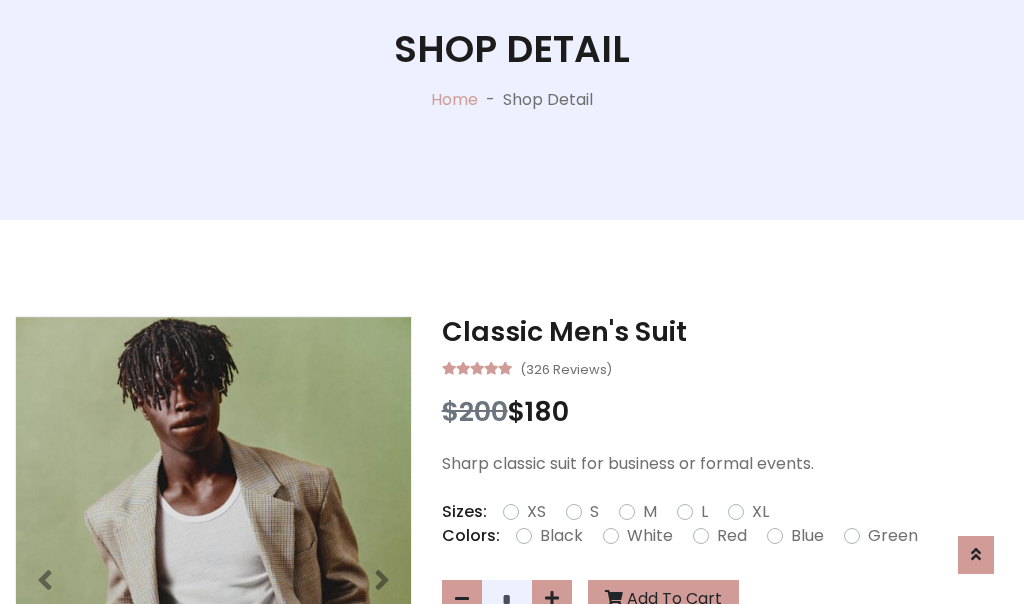 click on "XL" at bounding box center (760, 512) 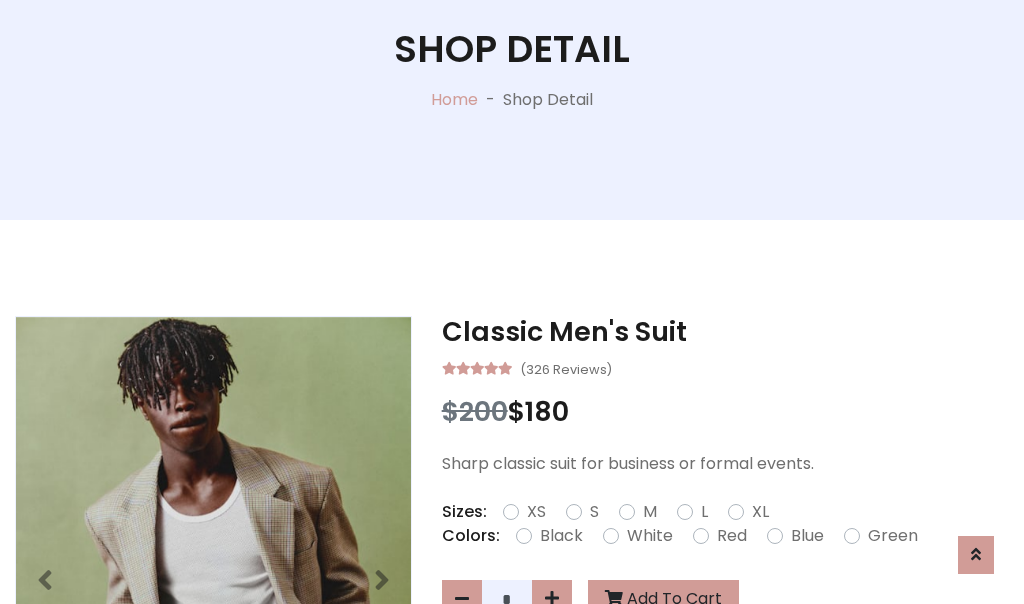 click on "Black" at bounding box center [561, 536] 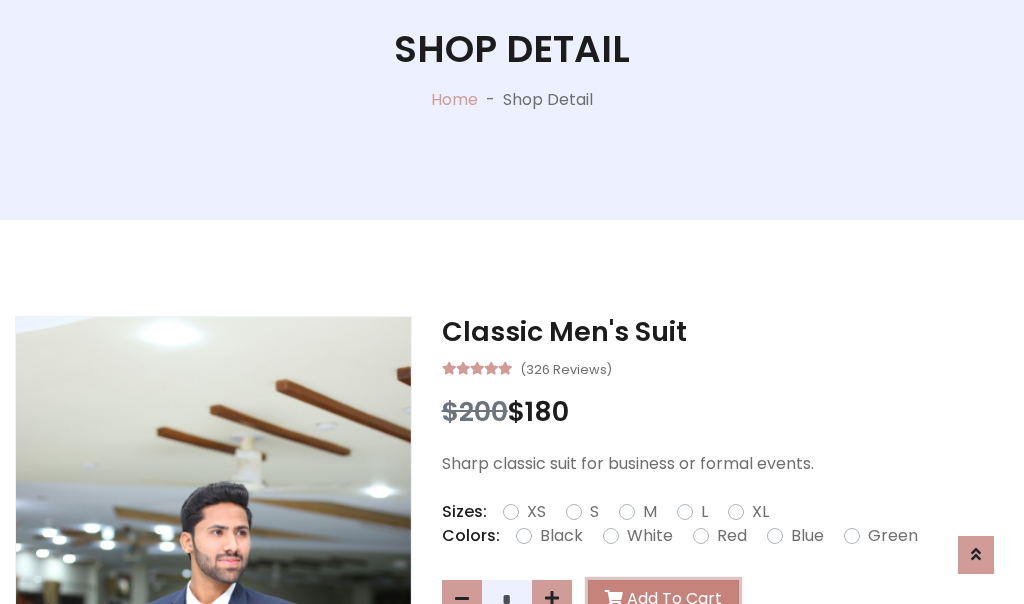 click on "Add To Cart" at bounding box center (663, 599) 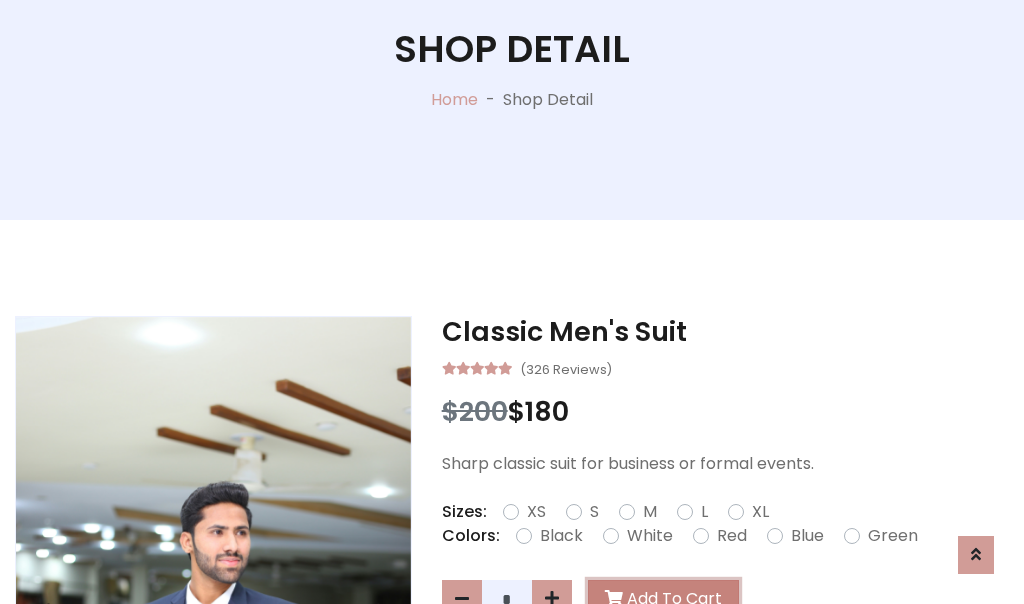 scroll, scrollTop: 0, scrollLeft: 0, axis: both 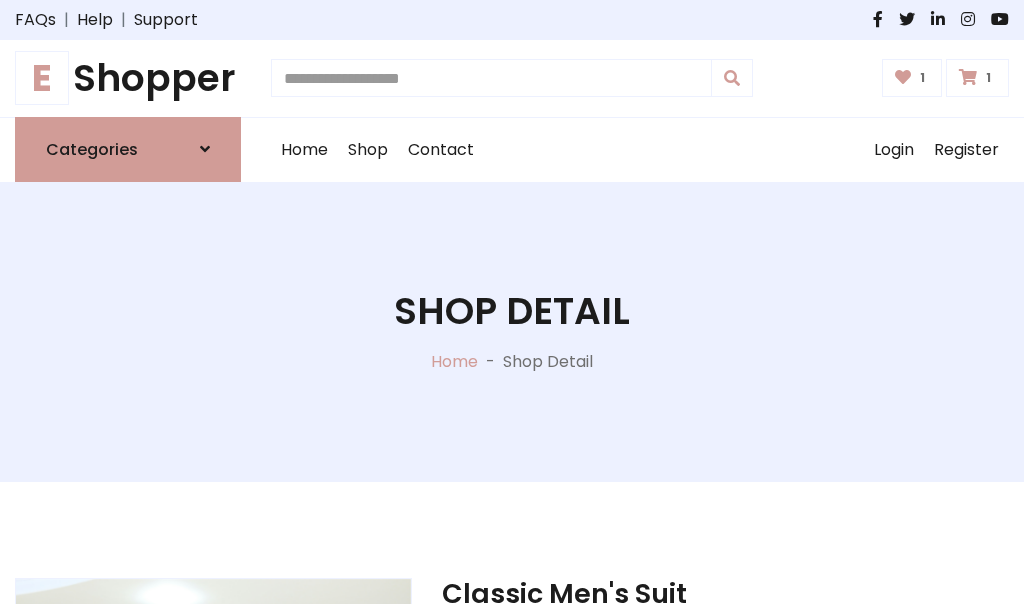 click at bounding box center [968, 77] 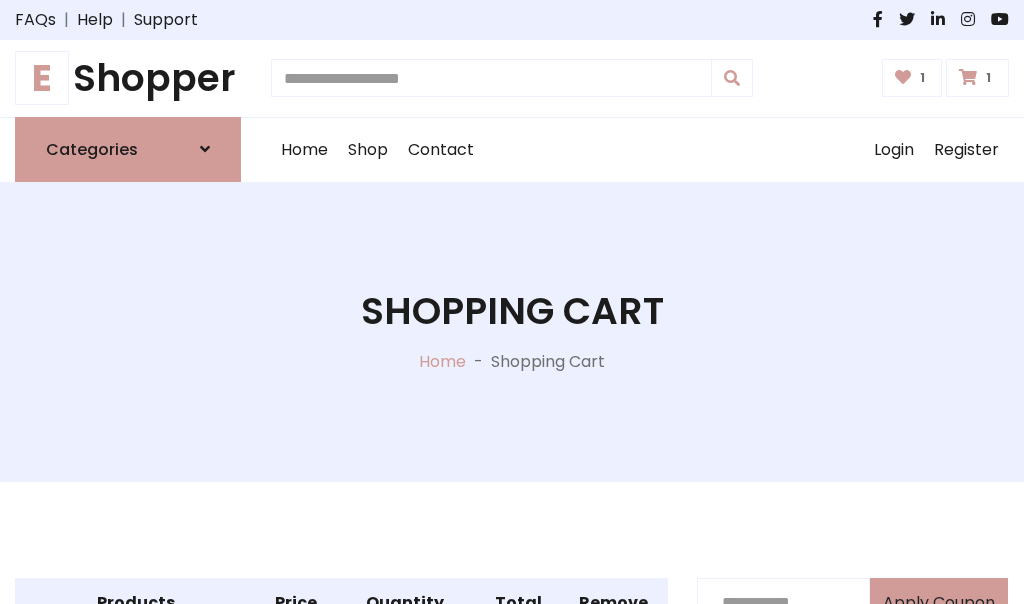 scroll, scrollTop: 570, scrollLeft: 0, axis: vertical 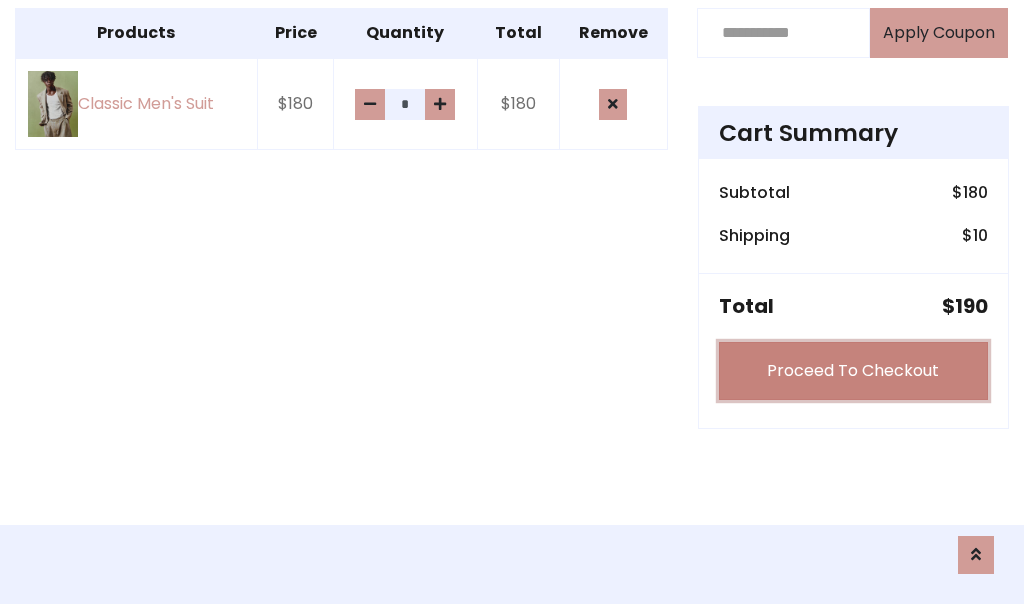click on "Proceed To Checkout" at bounding box center (853, 371) 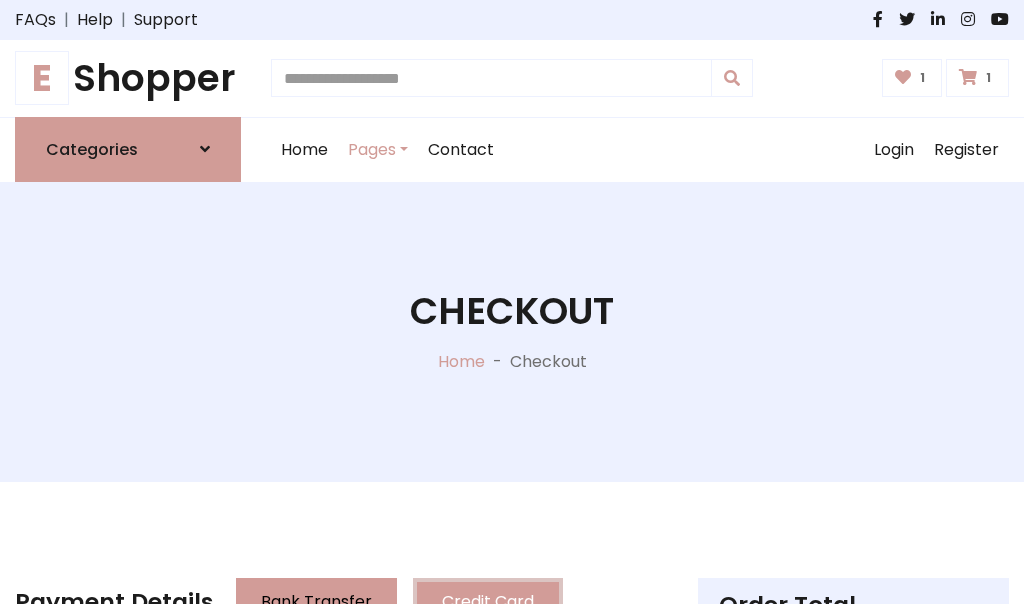 scroll, scrollTop: 201, scrollLeft: 0, axis: vertical 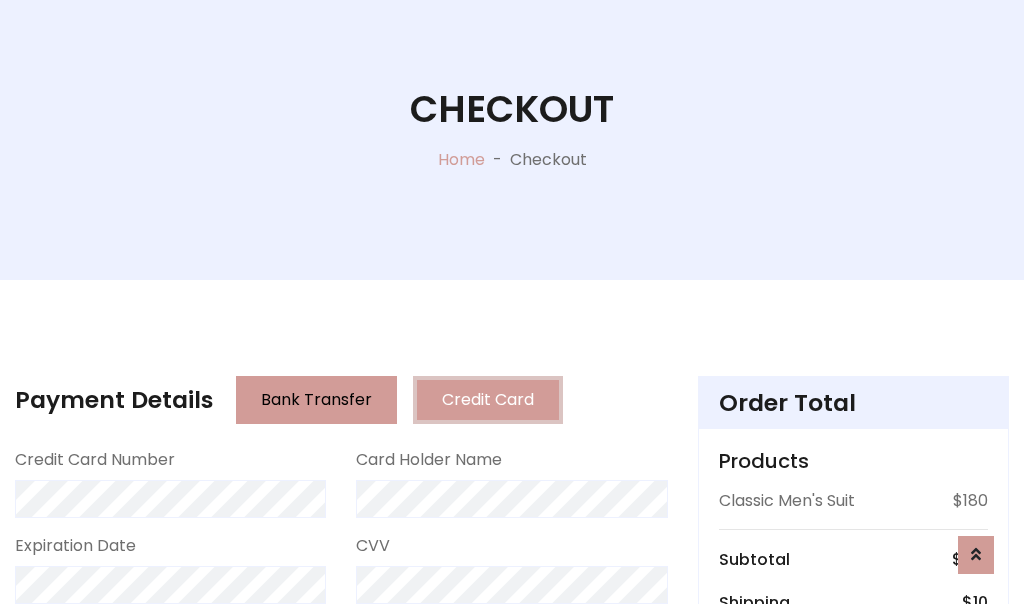 click on "Go to shipping" at bounding box center [853, 816] 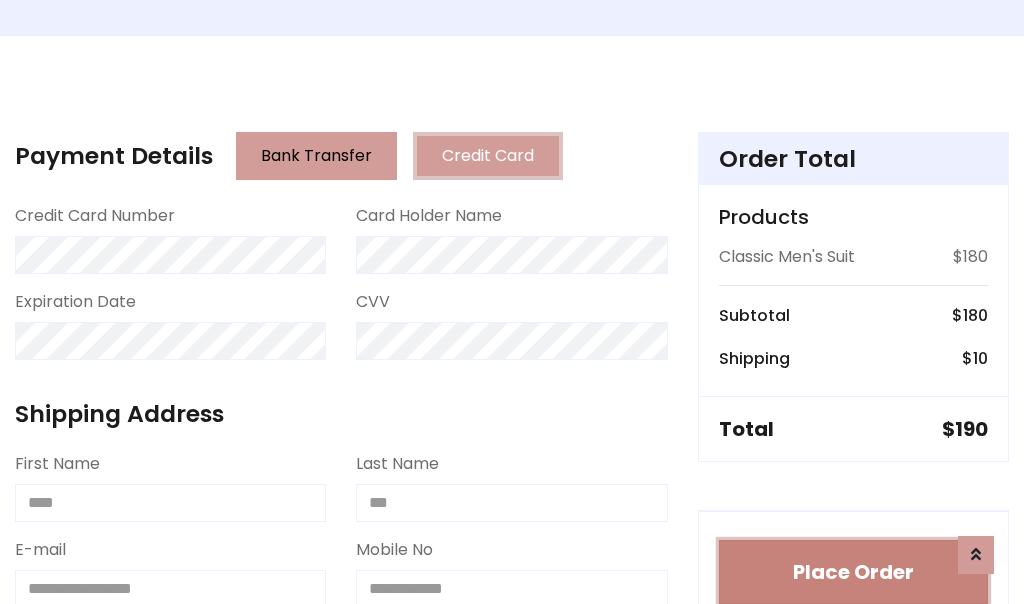 type 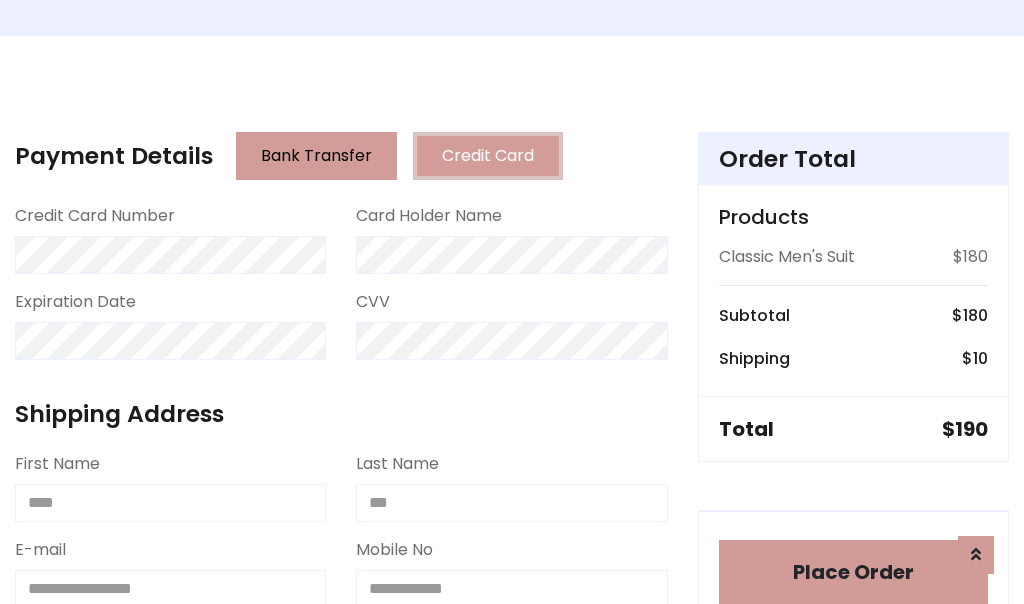 scroll, scrollTop: 1216, scrollLeft: 0, axis: vertical 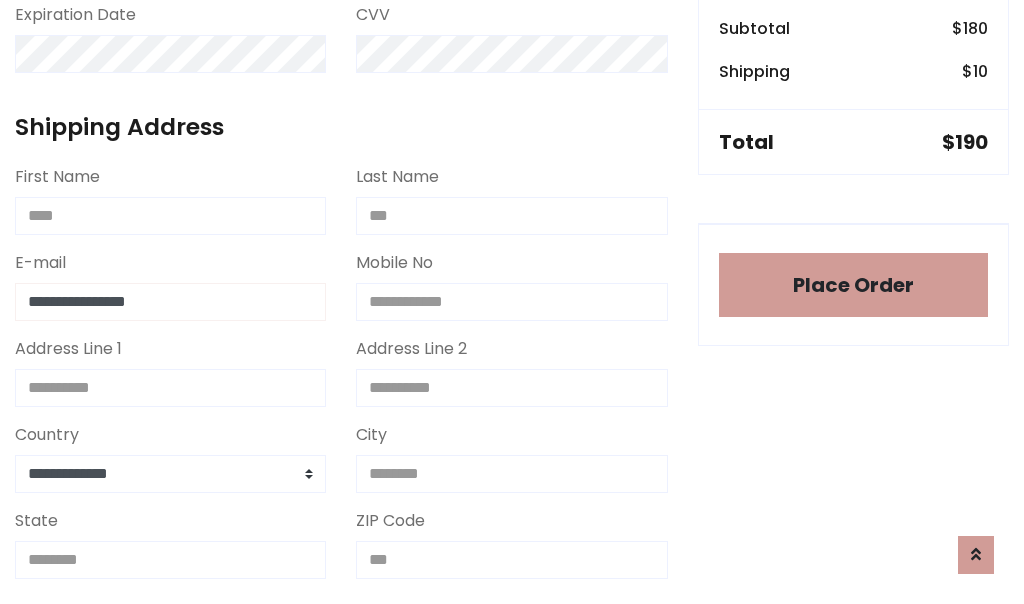 type on "**********" 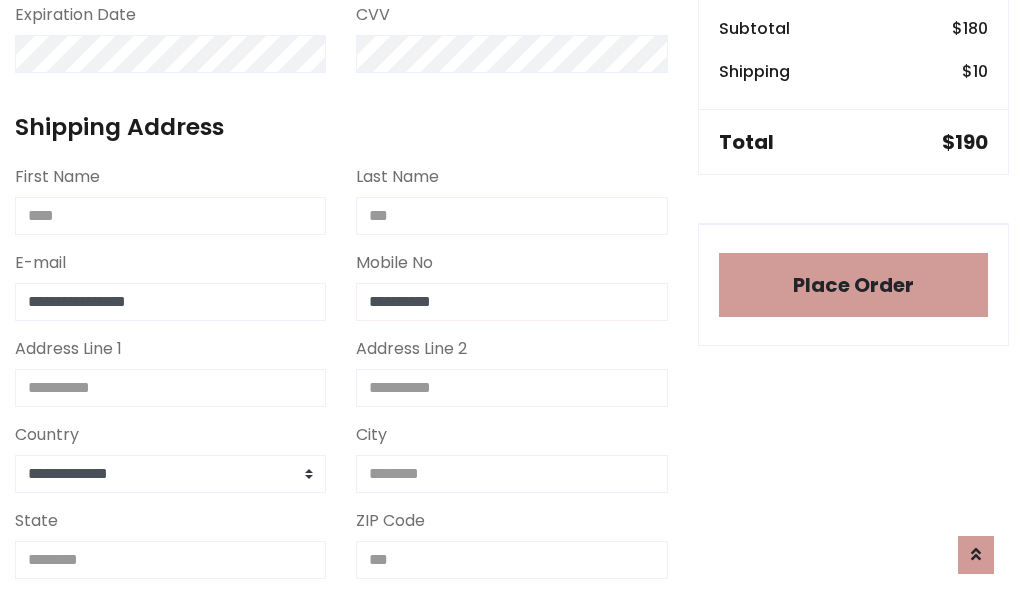 scroll, scrollTop: 573, scrollLeft: 0, axis: vertical 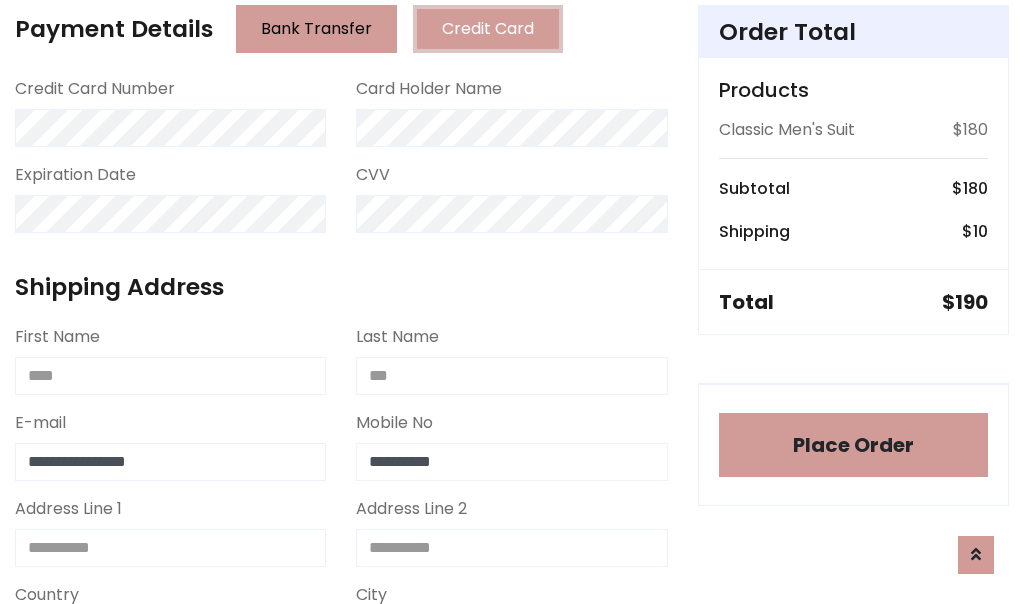 type on "**********" 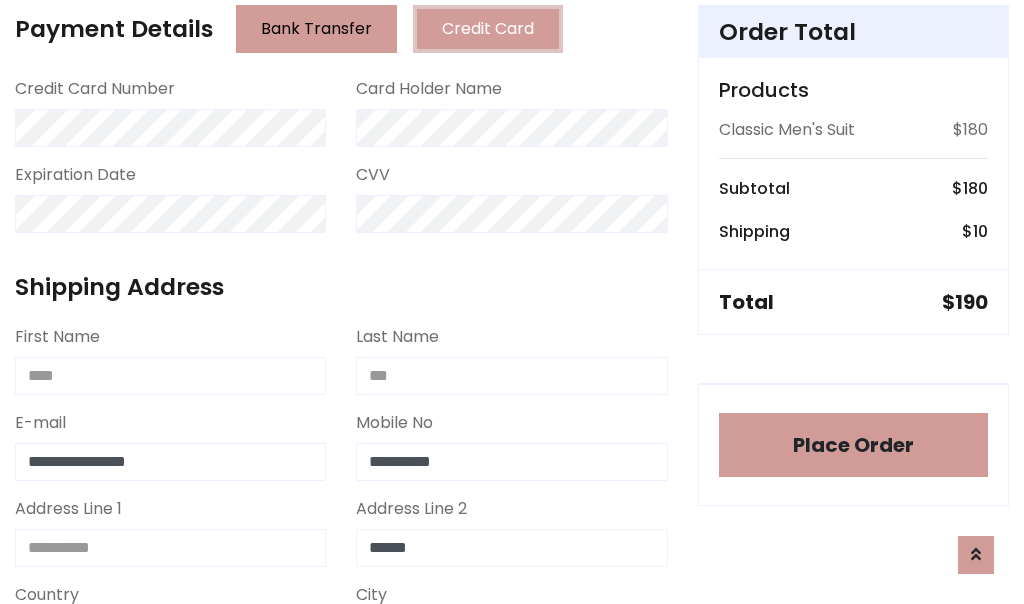 type on "******" 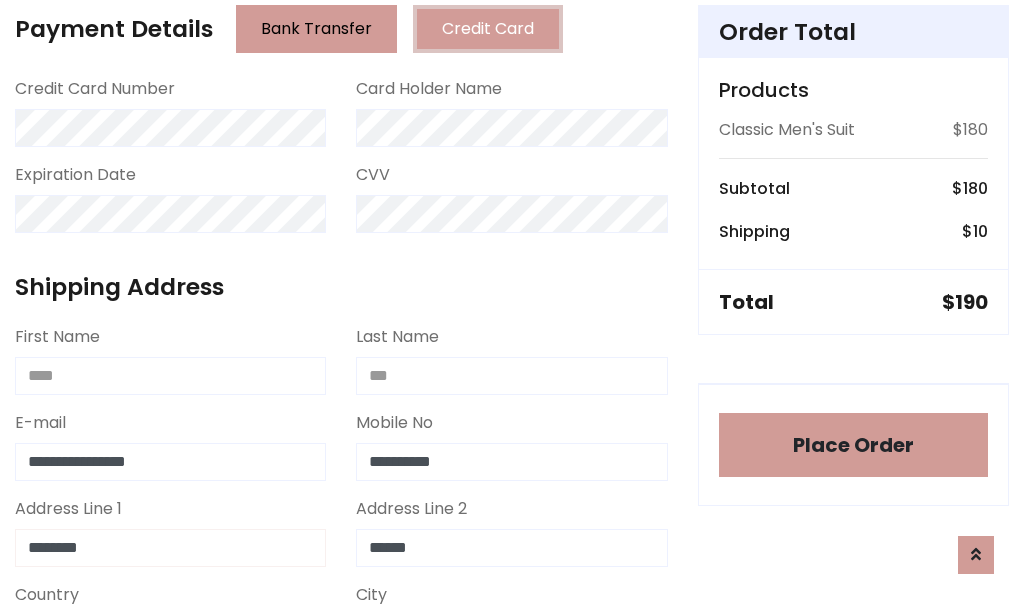 type on "********" 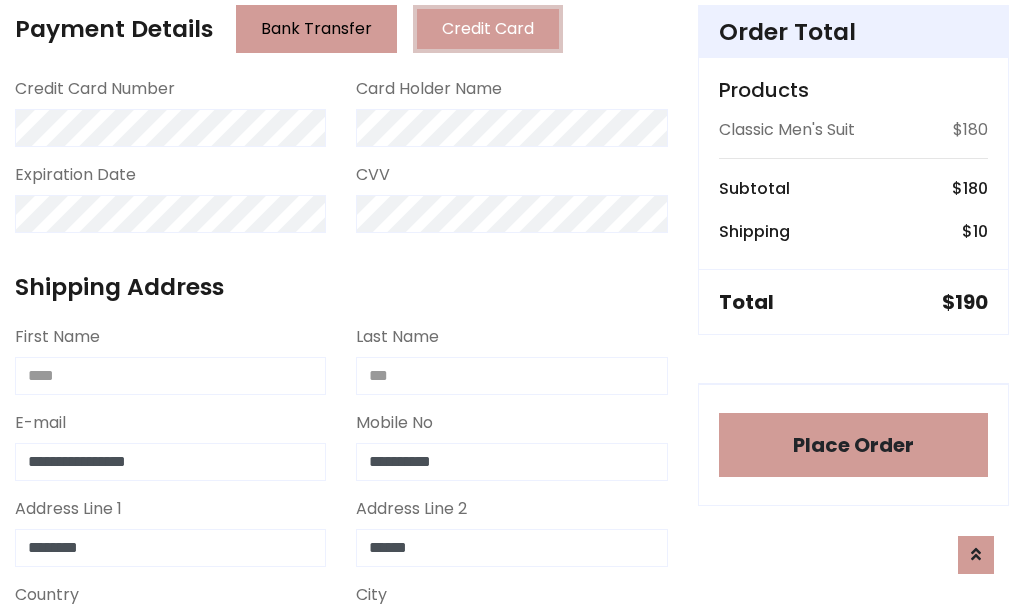 scroll, scrollTop: 905, scrollLeft: 0, axis: vertical 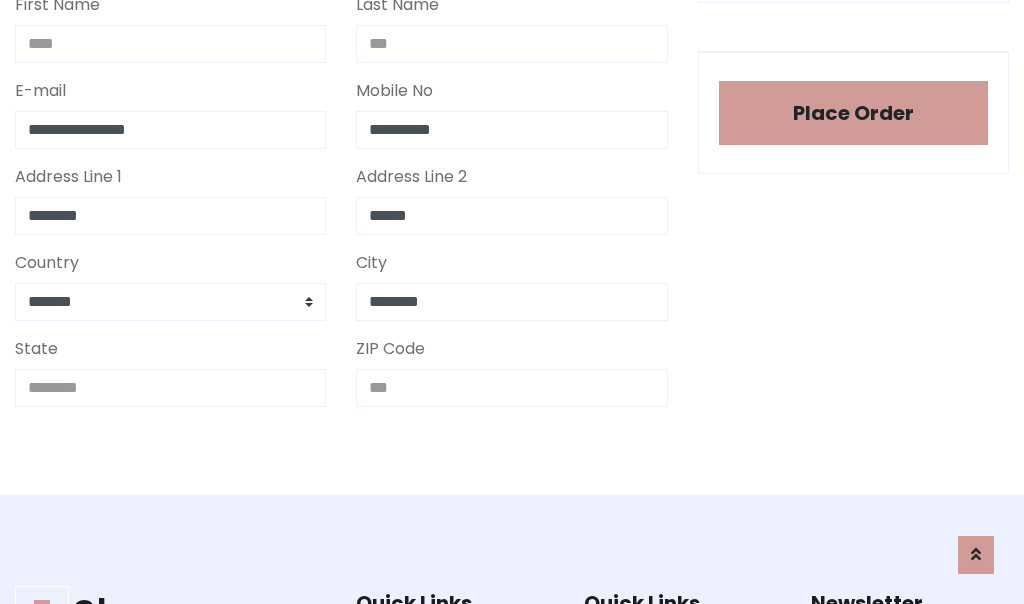 type on "********" 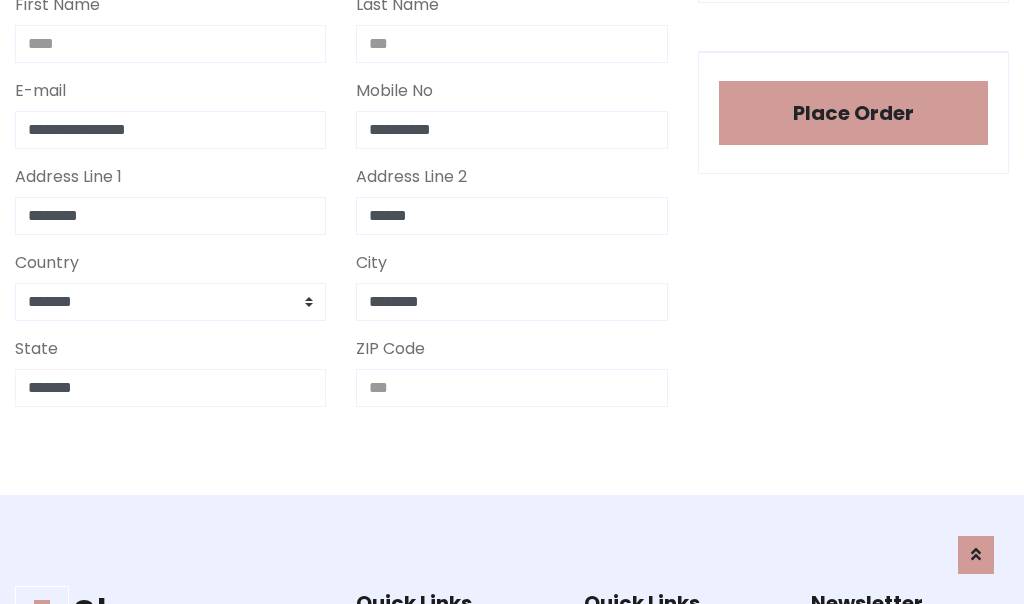 type on "*******" 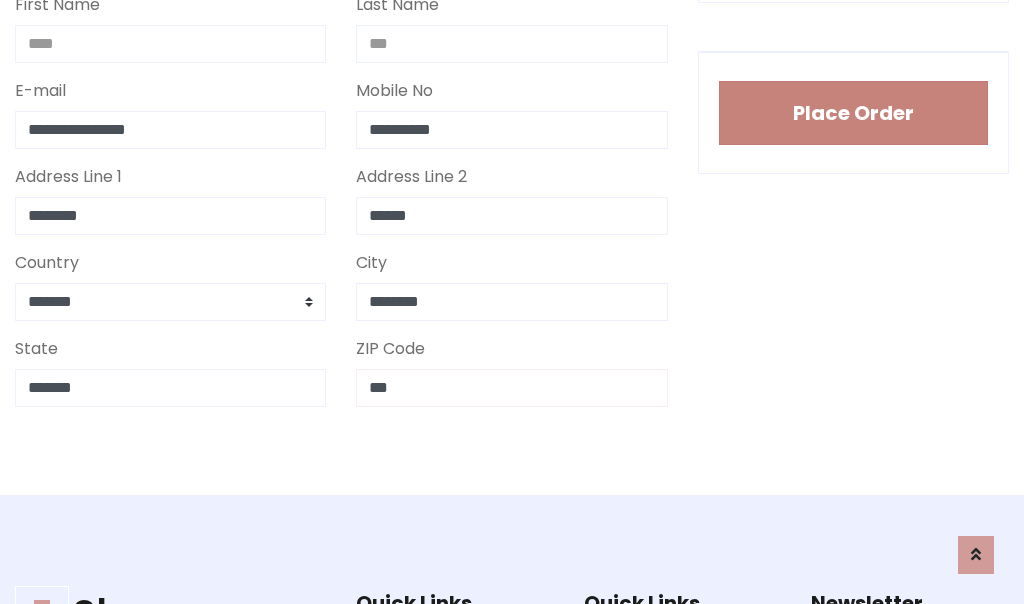 type on "***" 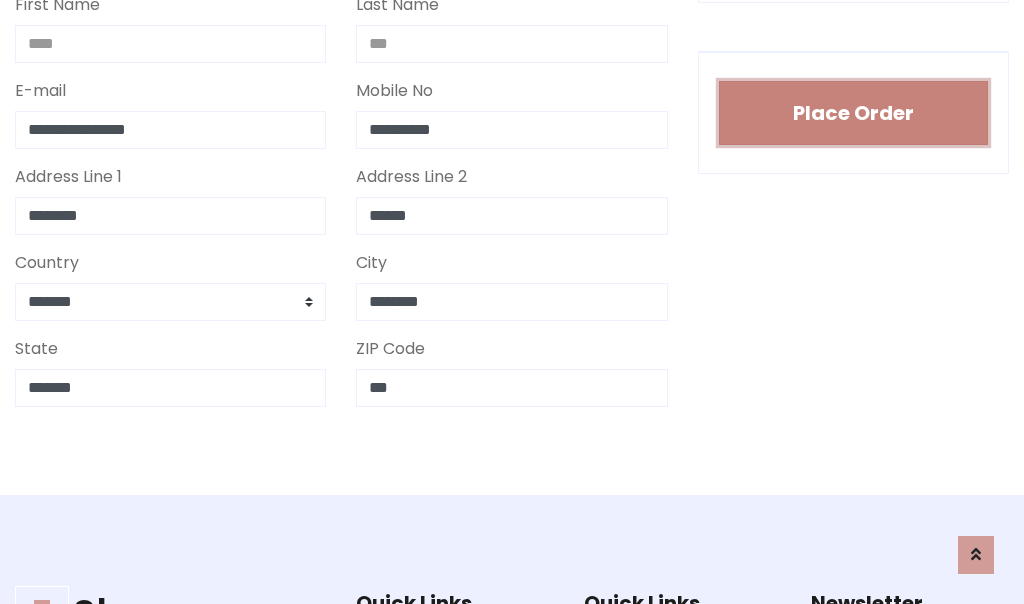click on "Place Order" at bounding box center (853, 113) 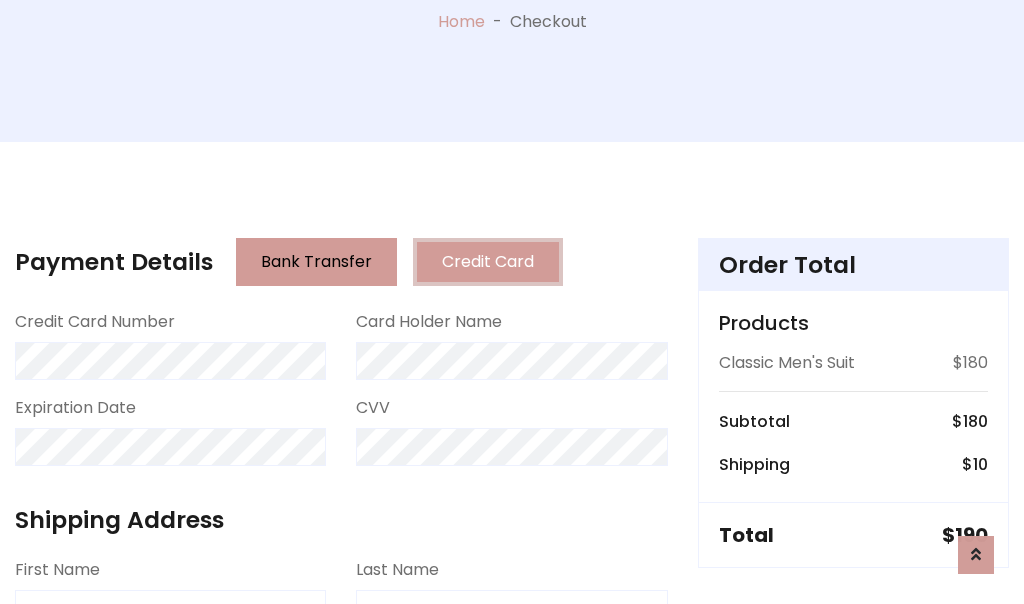scroll, scrollTop: 0, scrollLeft: 0, axis: both 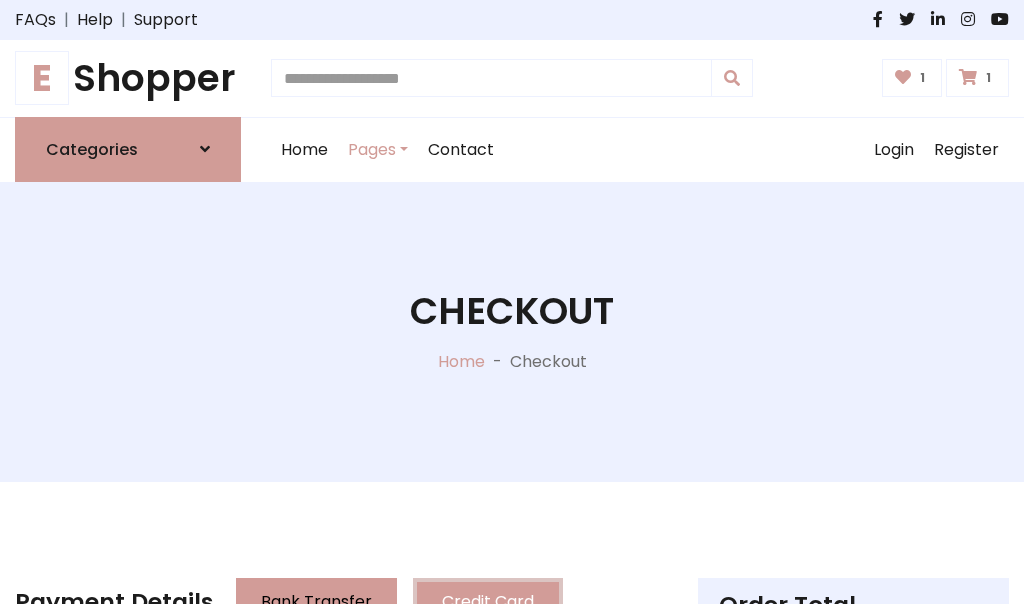 click on "E" at bounding box center (42, 78) 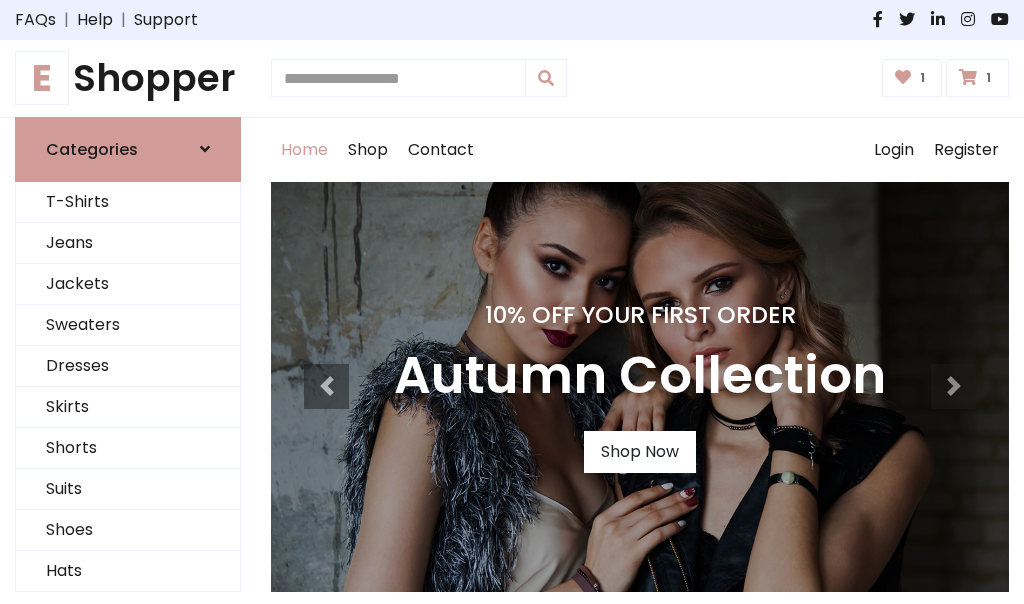 scroll, scrollTop: 0, scrollLeft: 0, axis: both 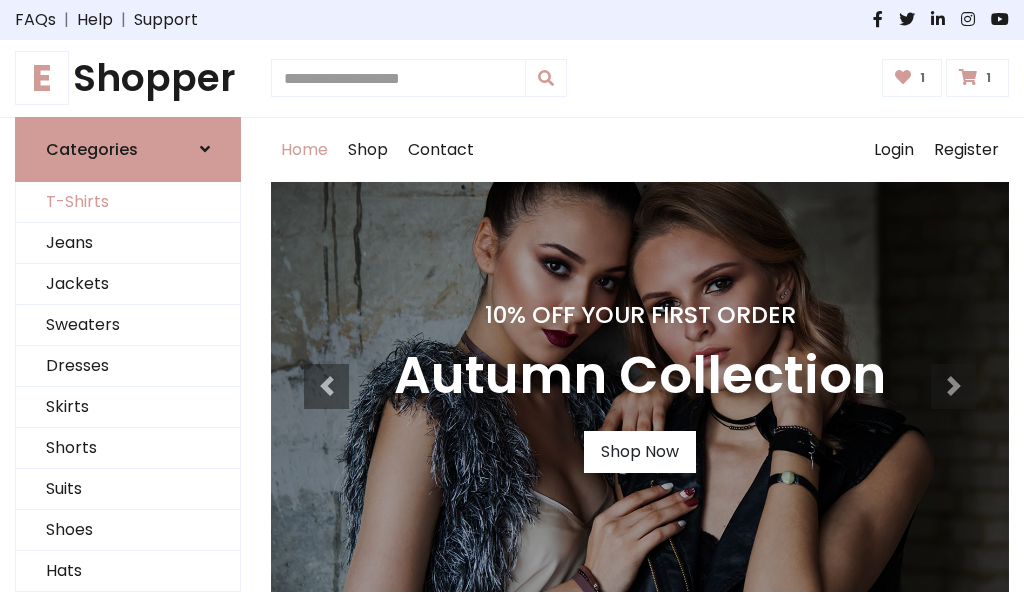 click on "T-Shirts" at bounding box center [128, 202] 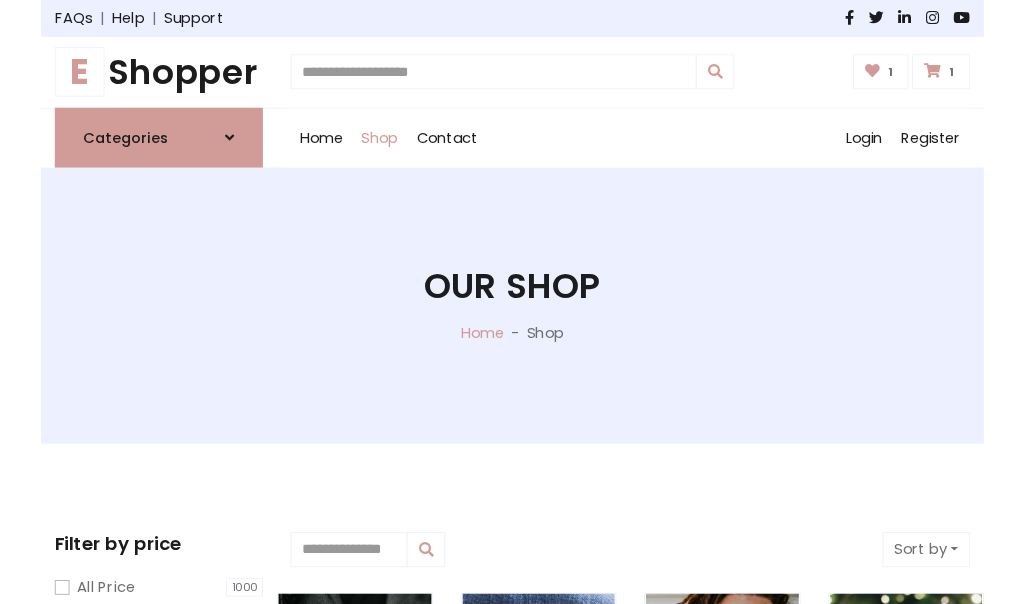 scroll, scrollTop: 0, scrollLeft: 0, axis: both 